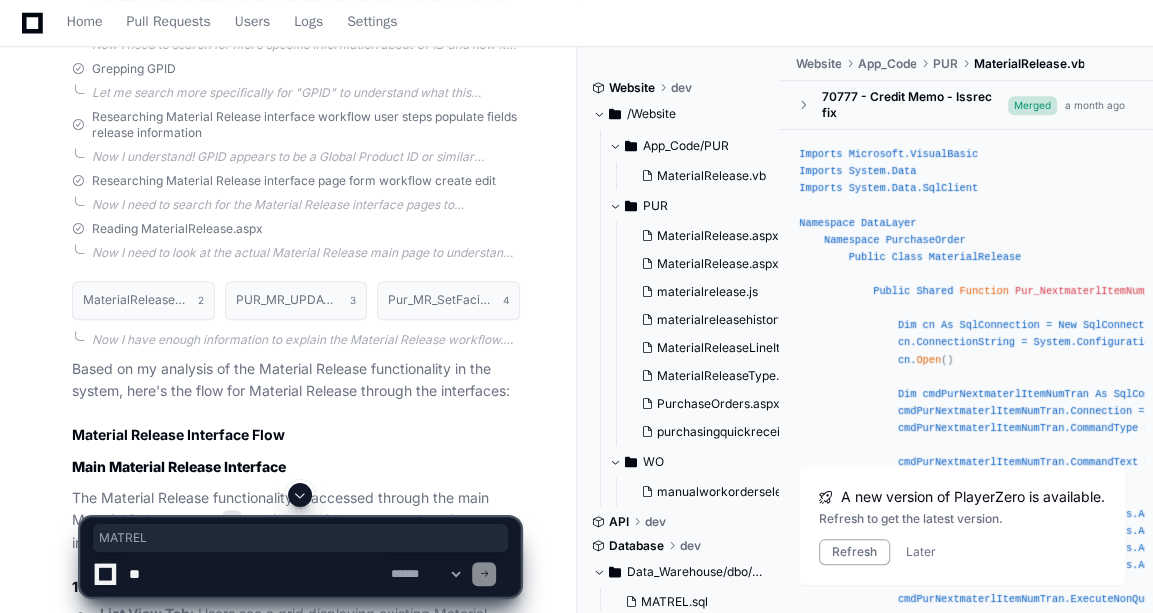 scroll, scrollTop: 0, scrollLeft: 0, axis: both 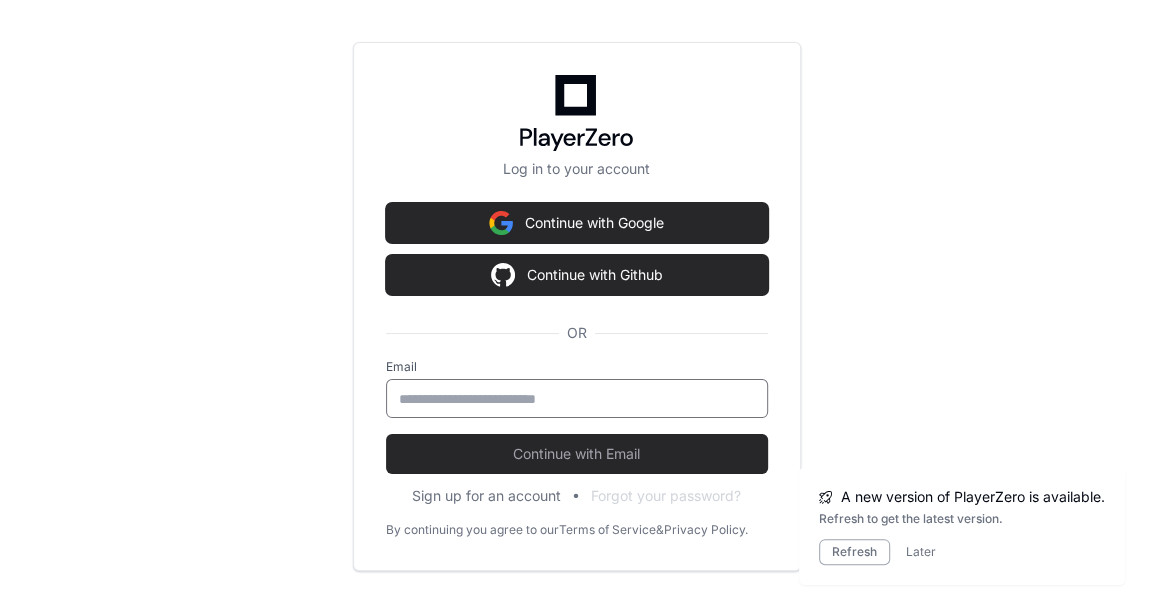 click at bounding box center (577, 399) 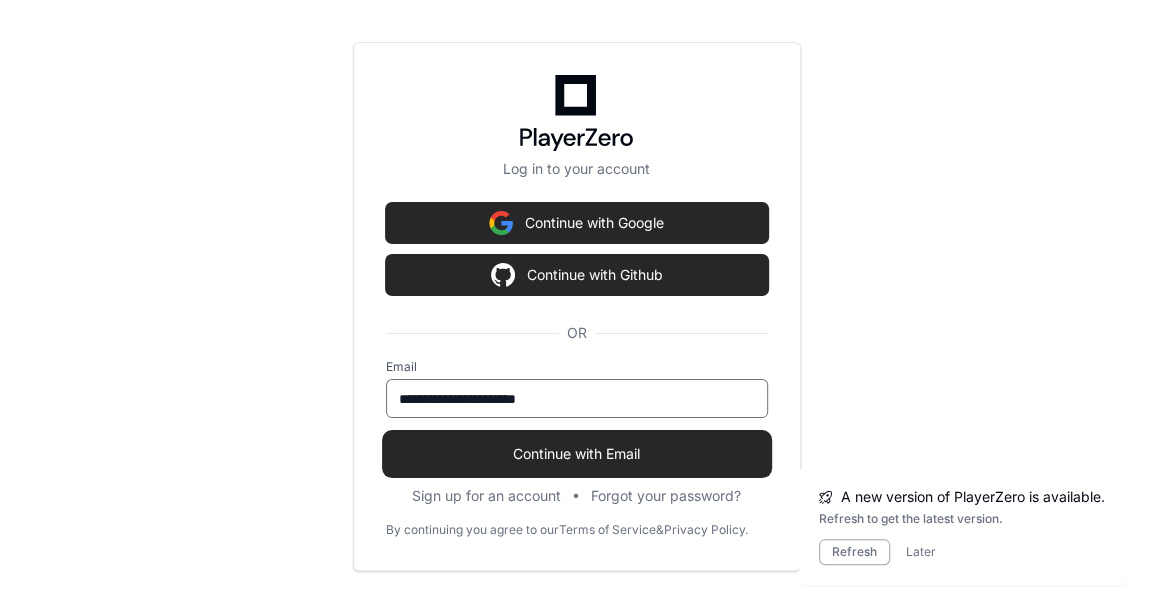 type on "**********" 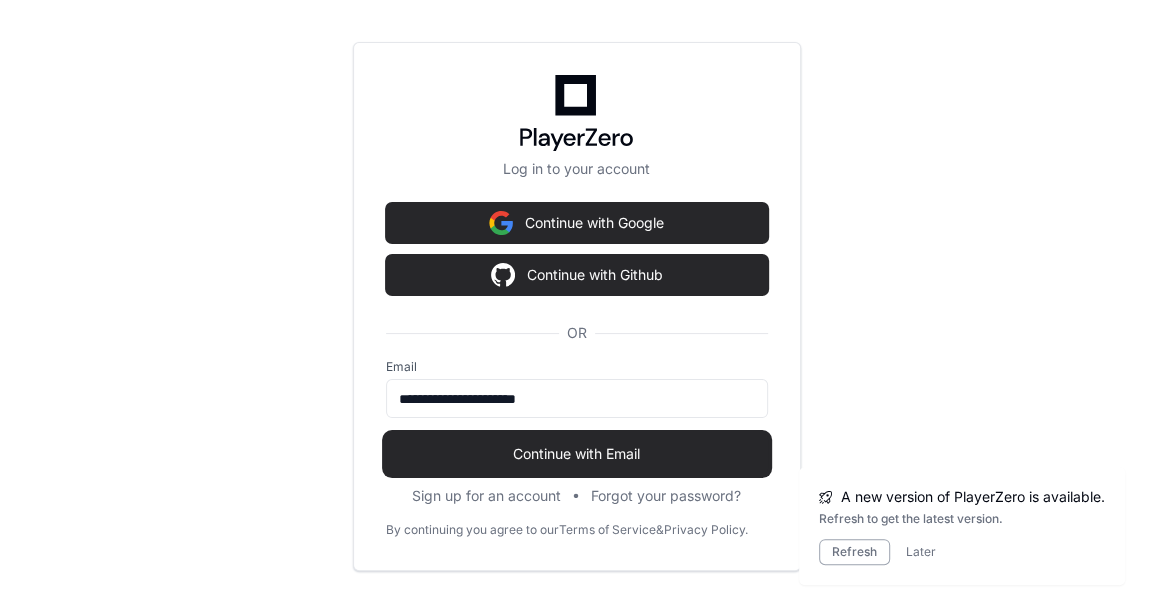click on "Continue with Email" at bounding box center [577, 454] 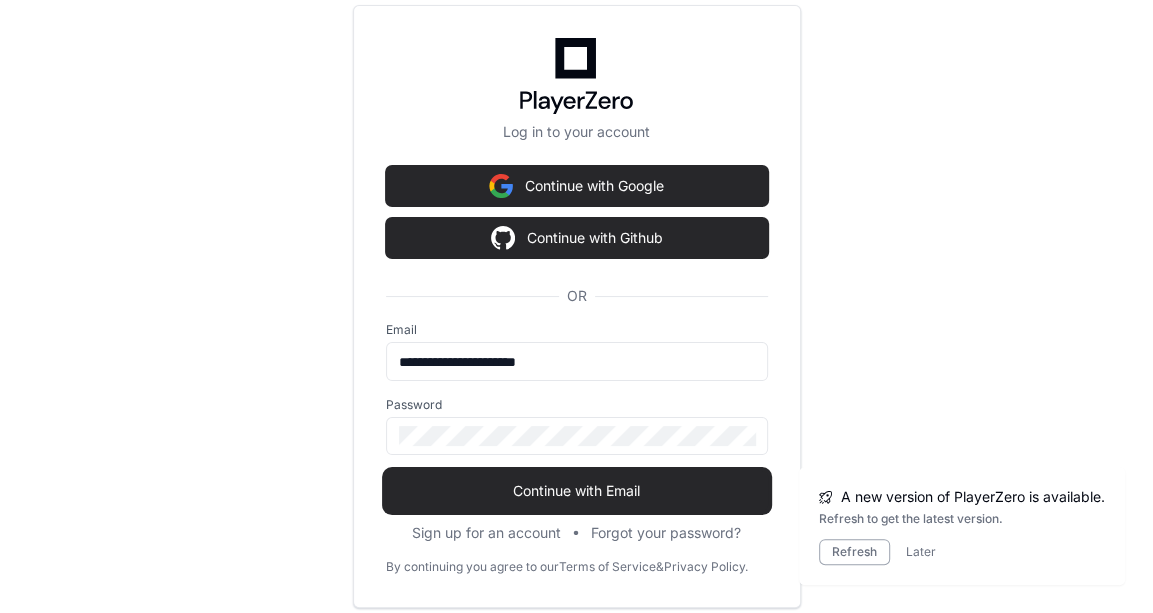 click on "Continue with Email" at bounding box center (577, 491) 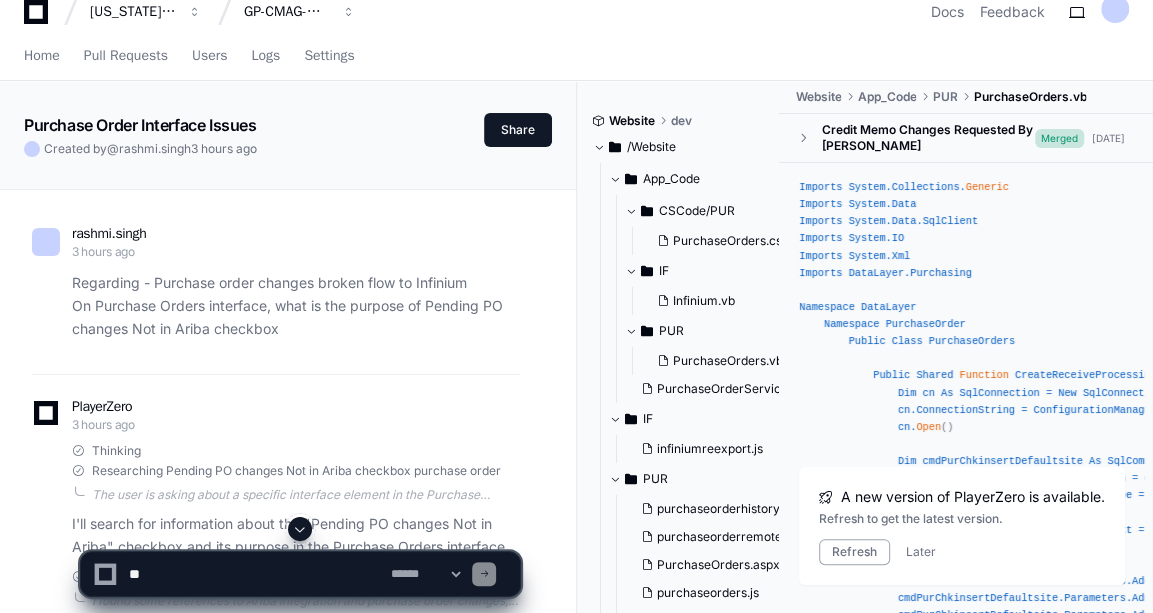 scroll, scrollTop: 29, scrollLeft: 0, axis: vertical 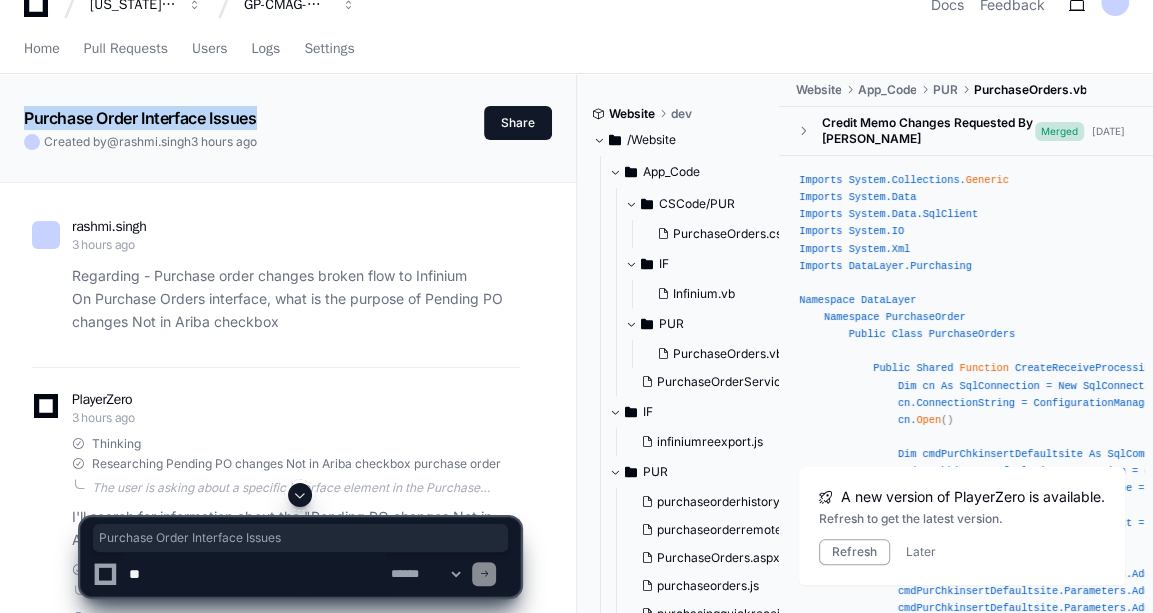 drag, startPoint x: 259, startPoint y: 115, endPoint x: 26, endPoint y: 114, distance: 233.00215 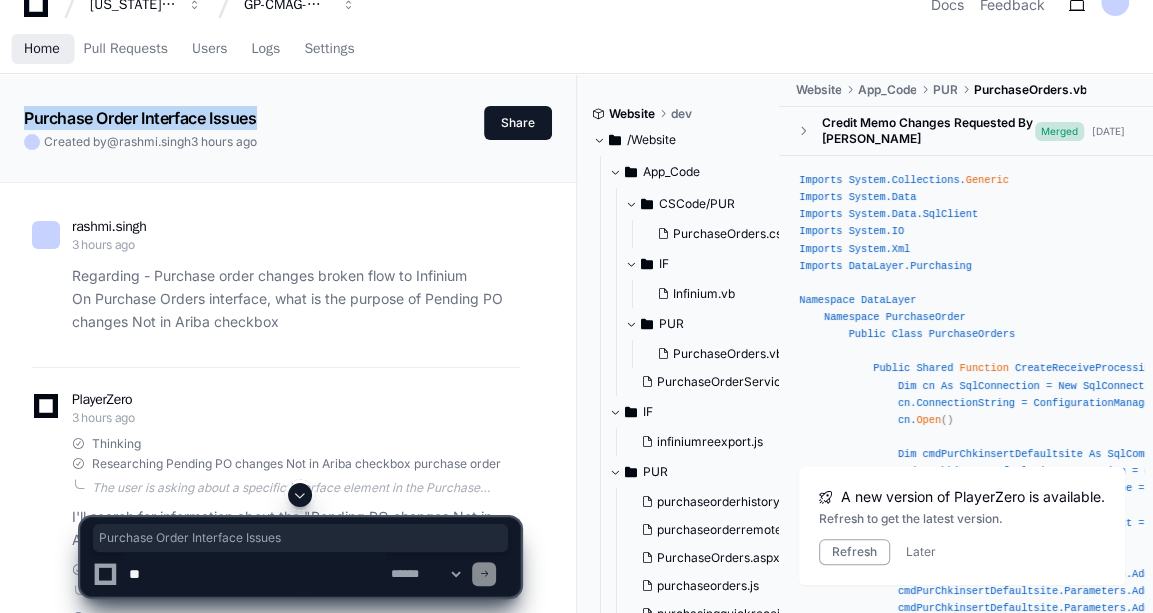 click on "Home" at bounding box center (42, 49) 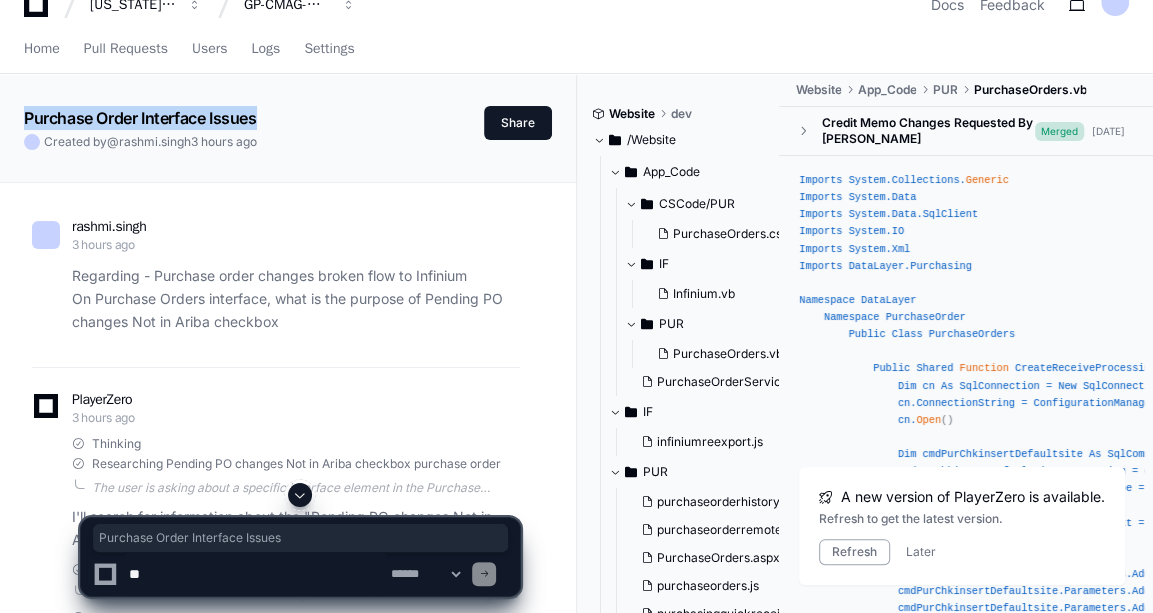 scroll, scrollTop: 0, scrollLeft: 0, axis: both 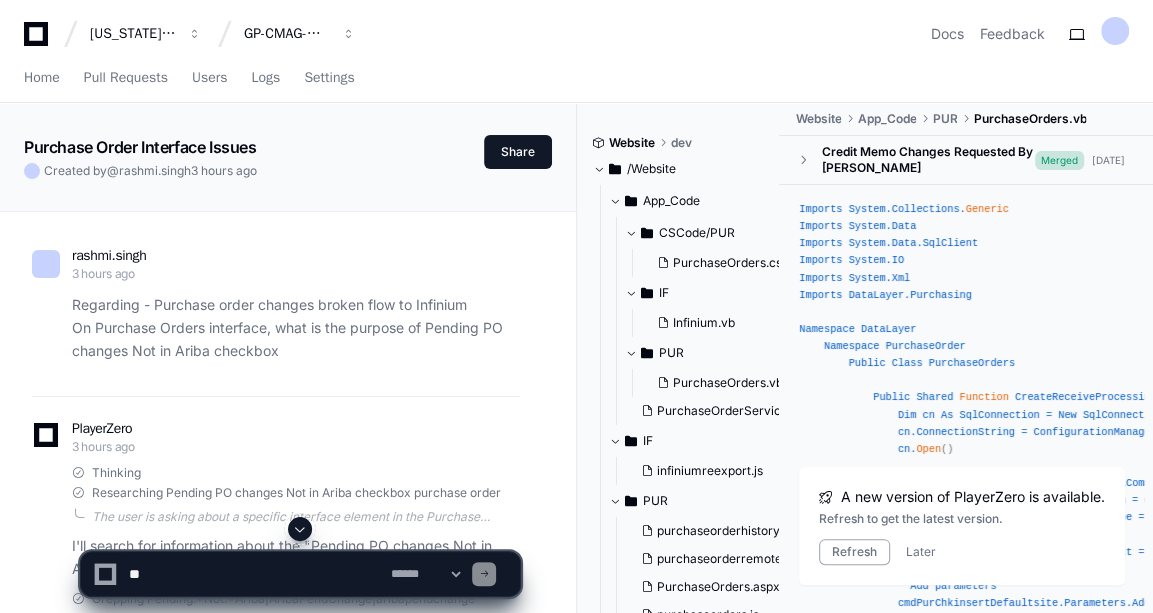 click on "rashmi.singh 3 hours ago" 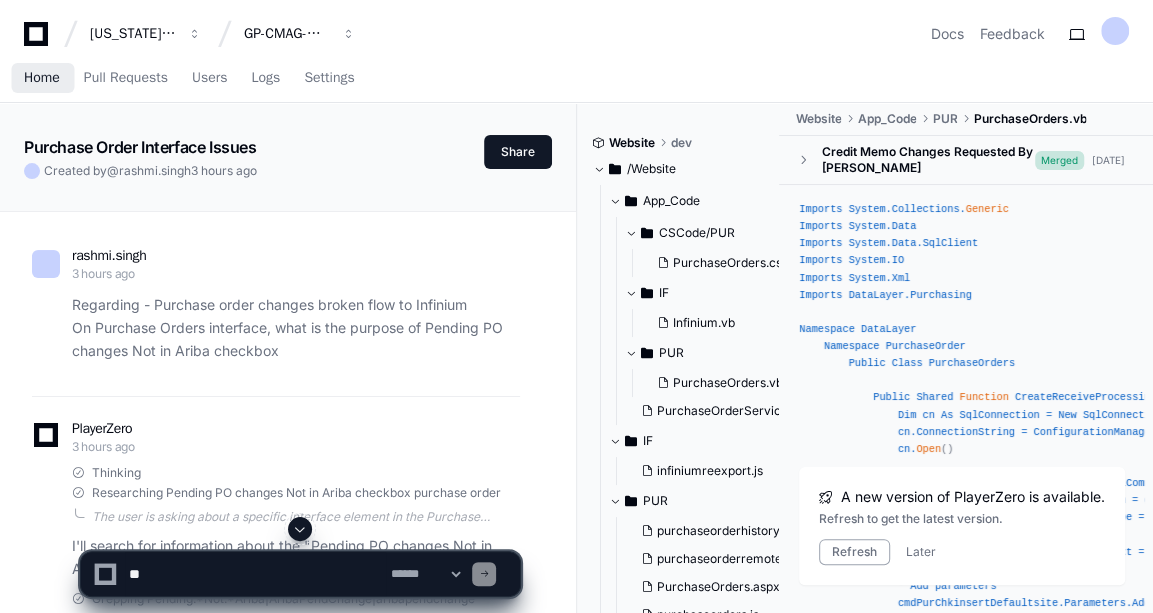 click on "Home" at bounding box center (42, 78) 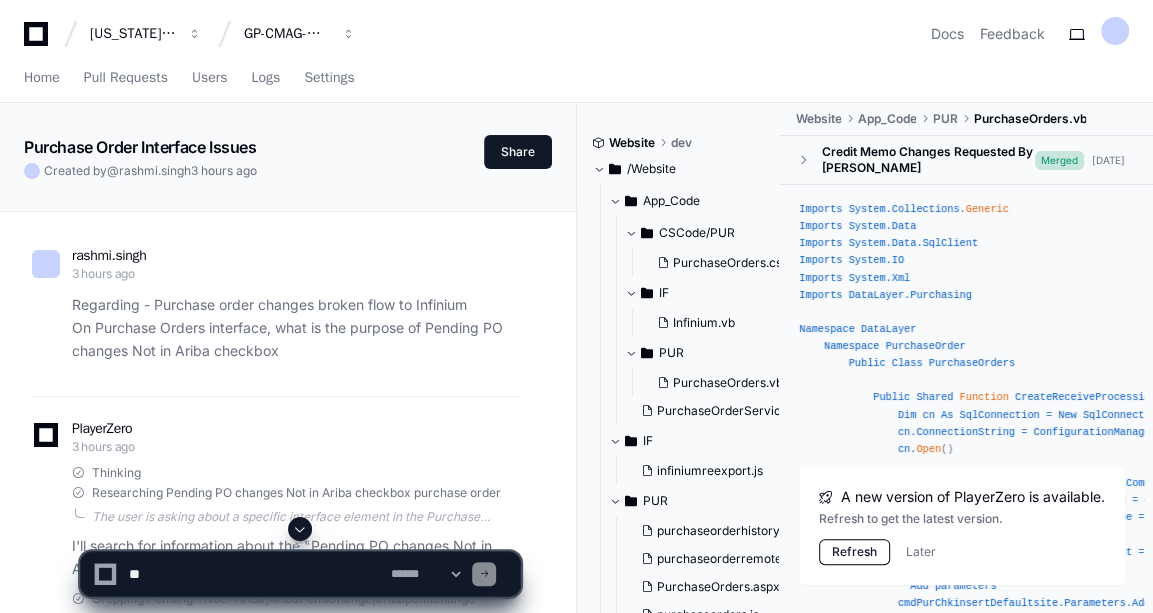 click on "Refresh" at bounding box center [854, 552] 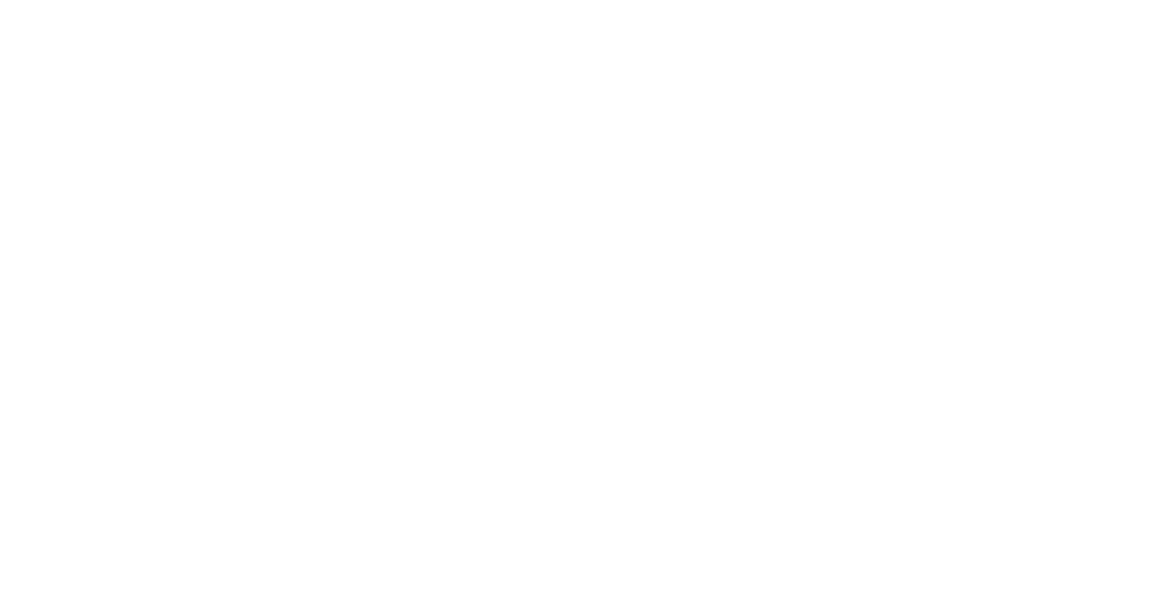 scroll, scrollTop: 0, scrollLeft: 0, axis: both 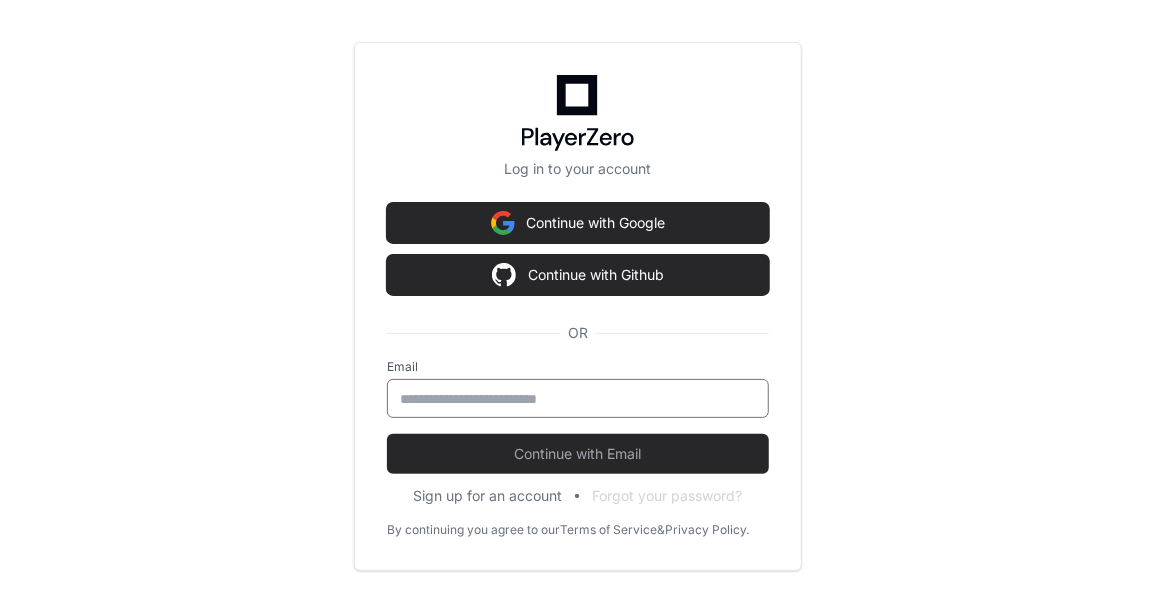 click at bounding box center (578, 399) 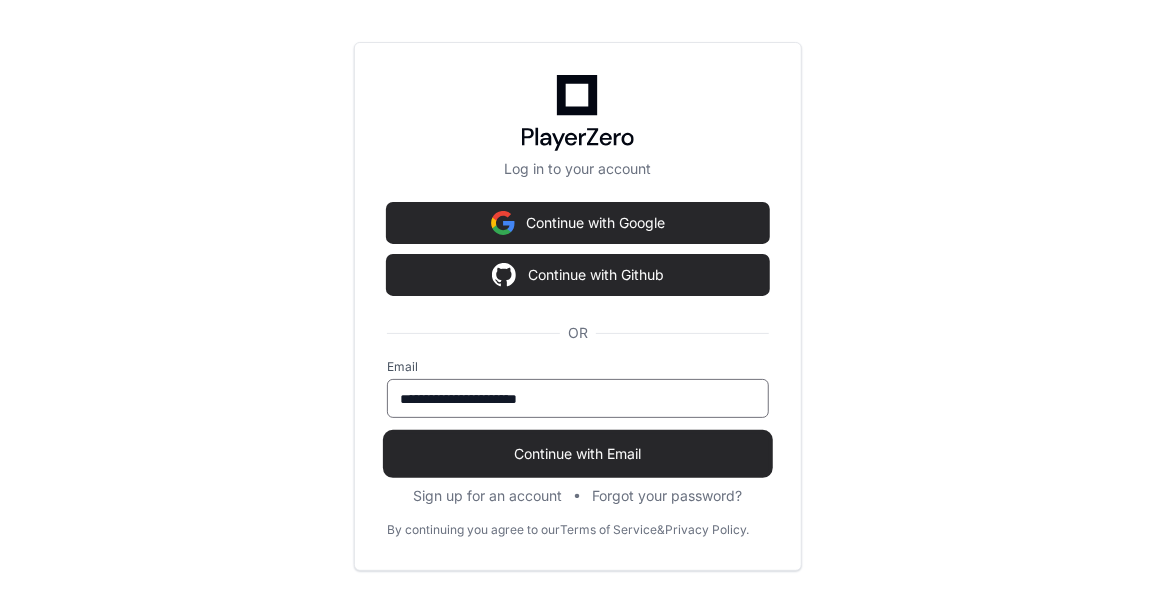 type on "**********" 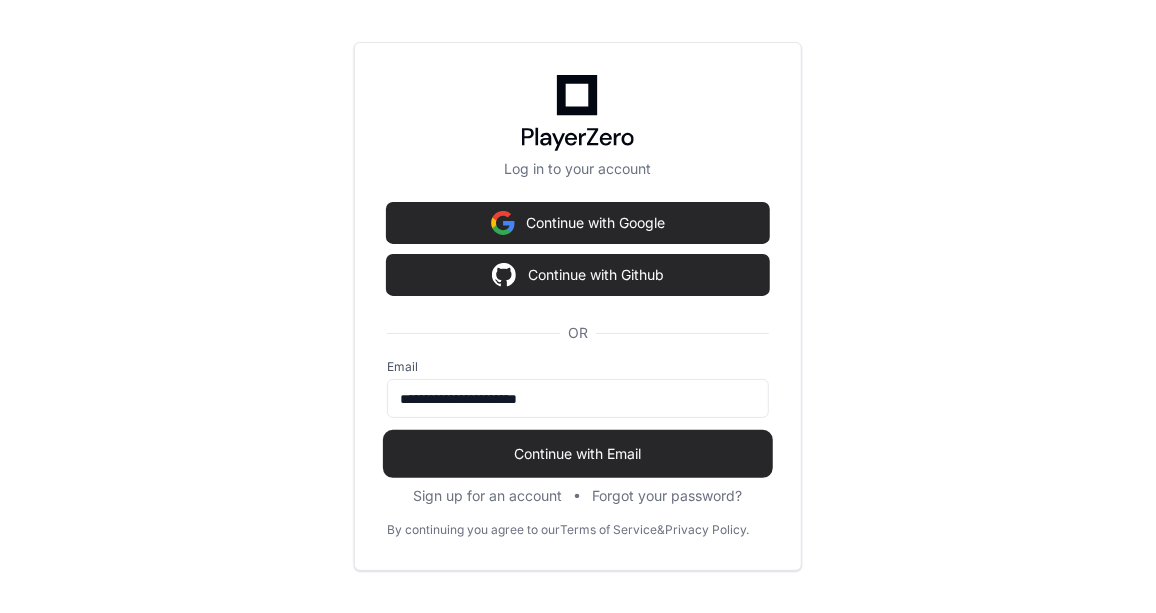 click on "Continue with Email" at bounding box center [578, 454] 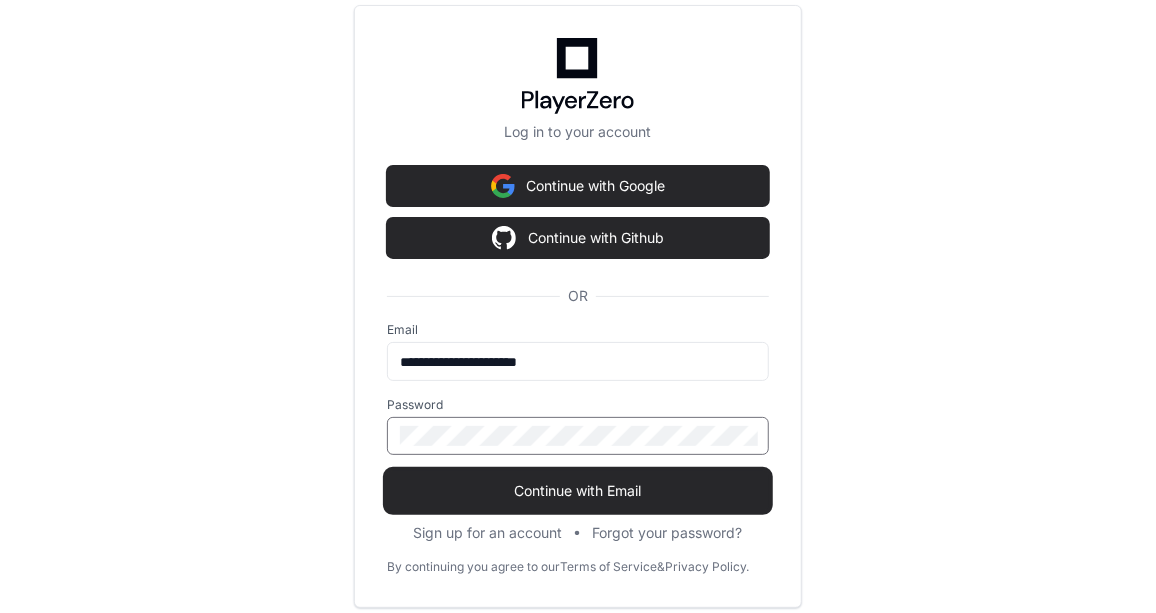 click on "Continue with Email" at bounding box center [578, 491] 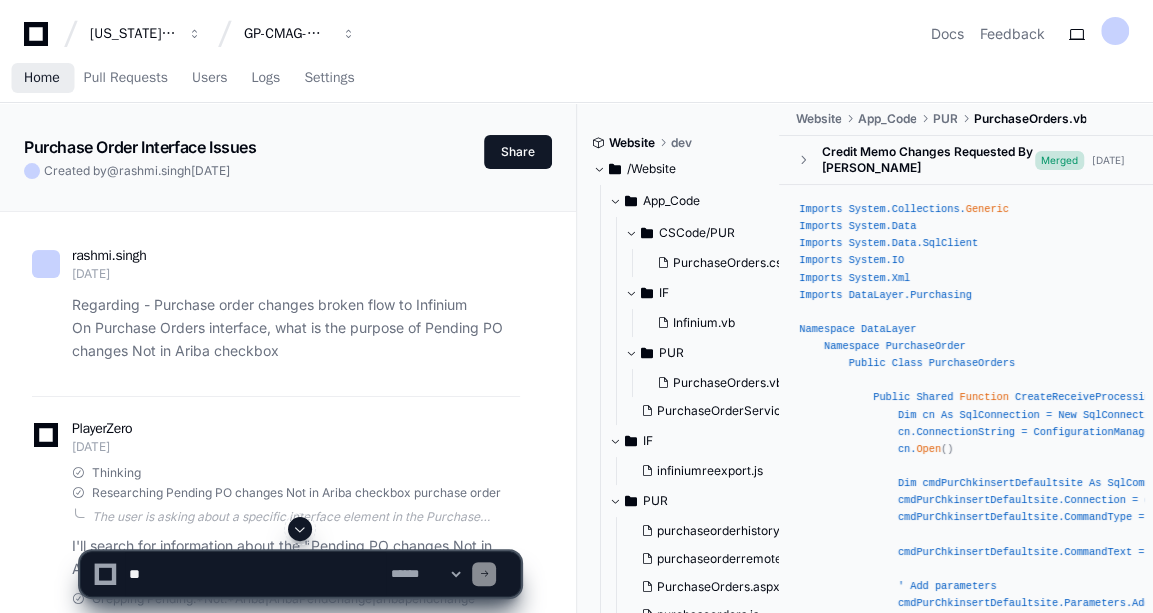 click on "Home" at bounding box center [42, 78] 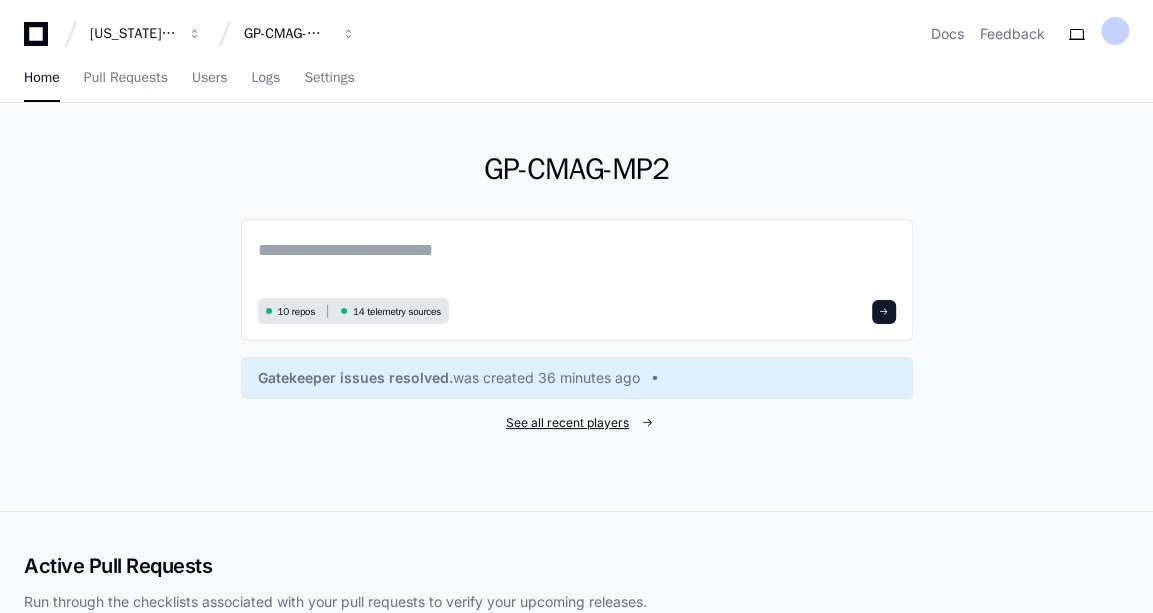 click on "See all recent players" 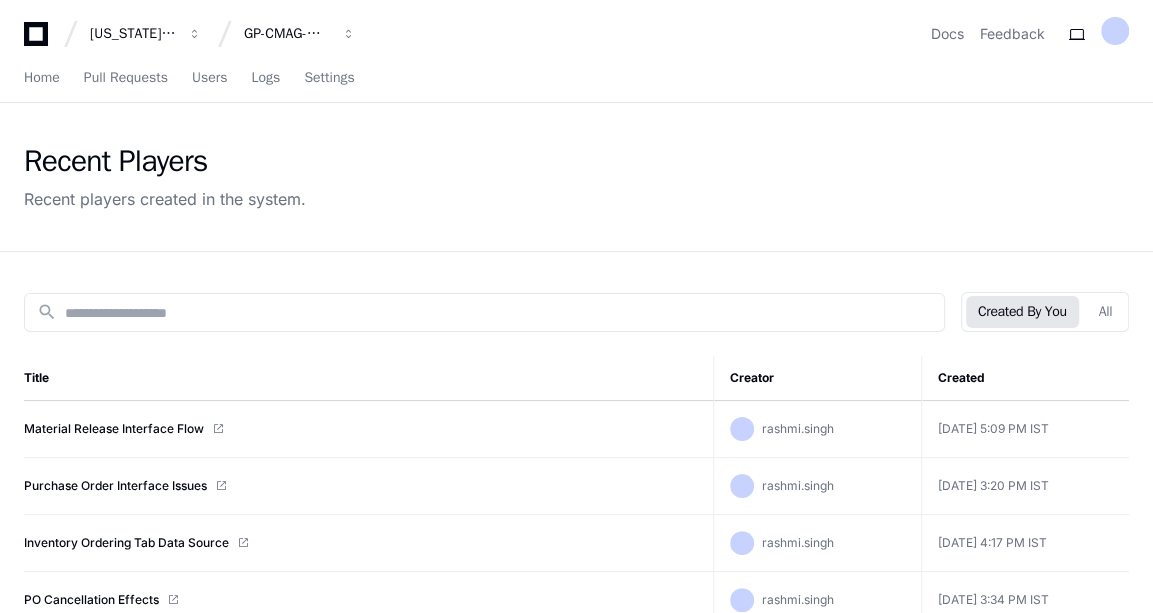 click on "Recent Players Recent players created in the system." 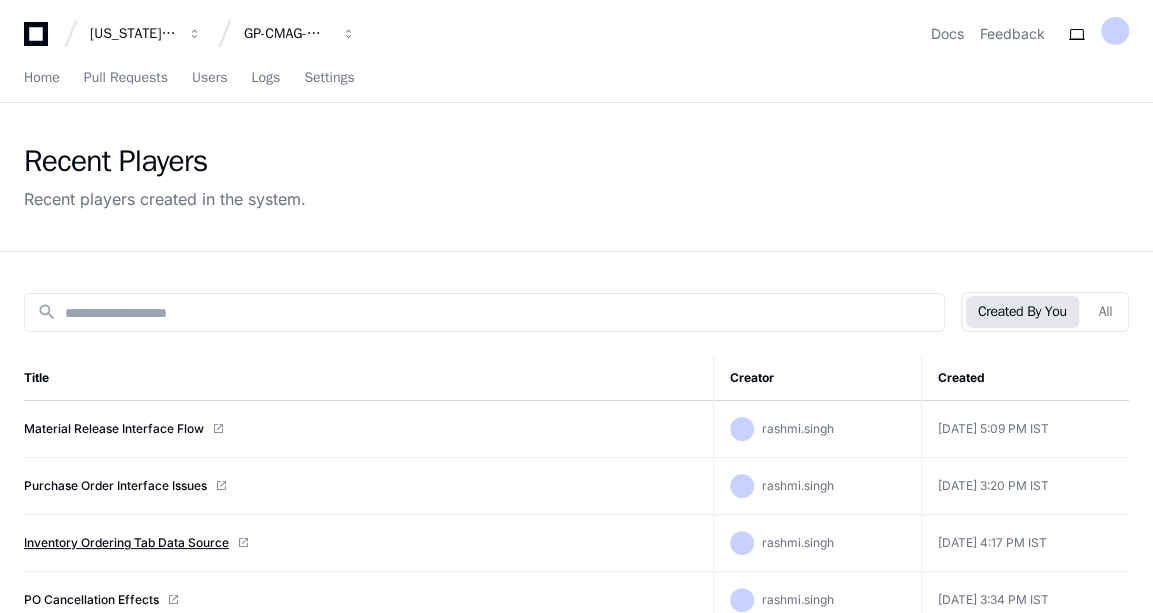 click on "Inventory Ordering Tab Data Source" 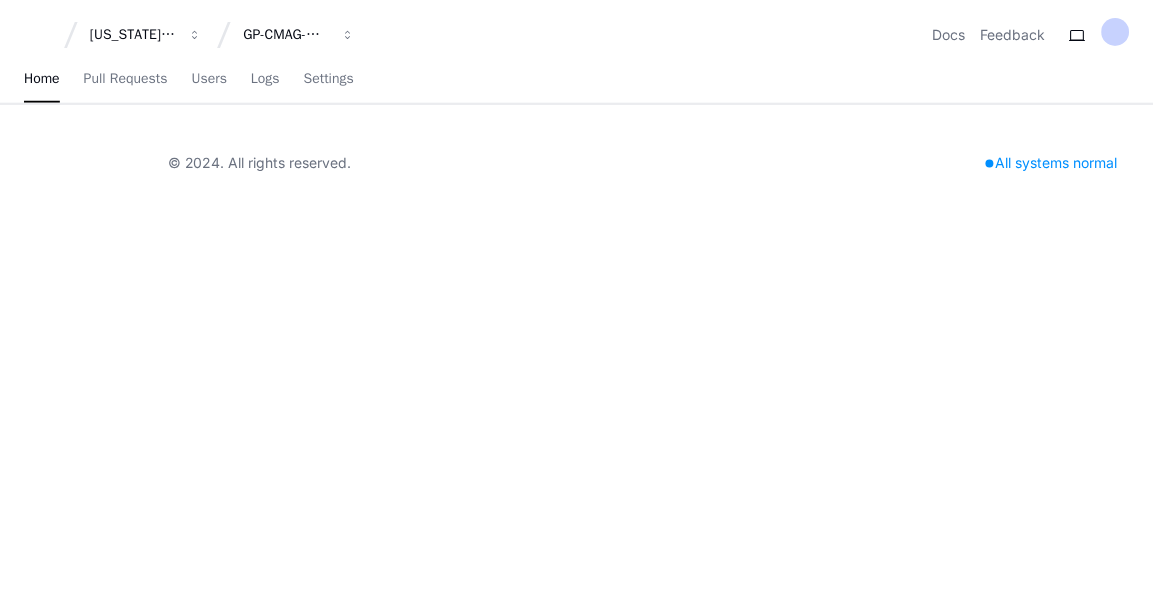 scroll, scrollTop: 0, scrollLeft: 0, axis: both 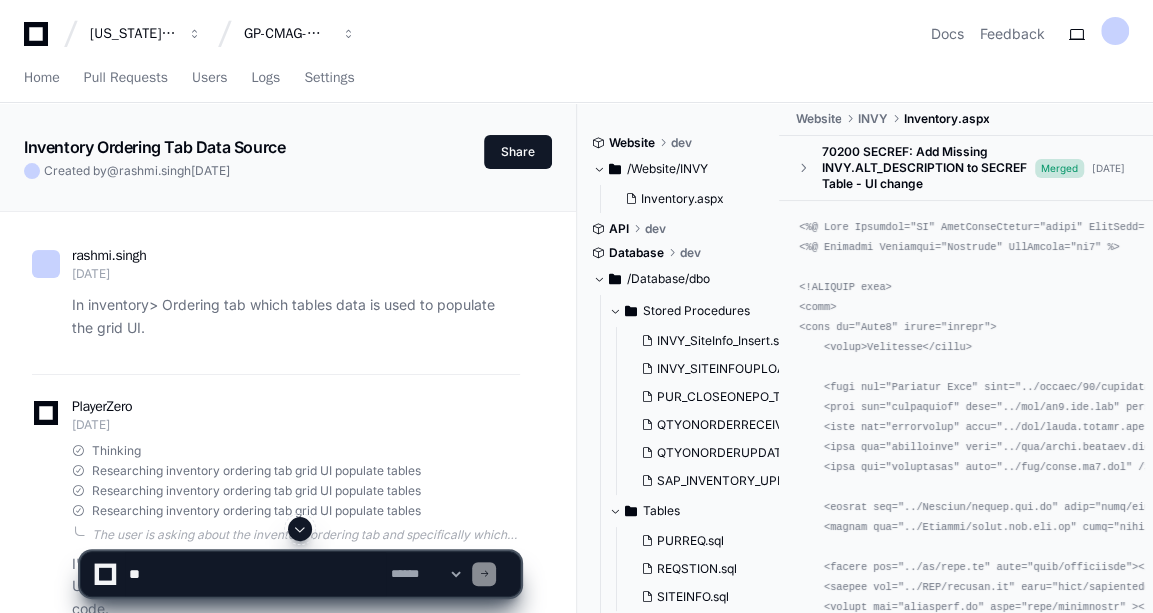 click on "Inventory Ordering Tab Data Source" 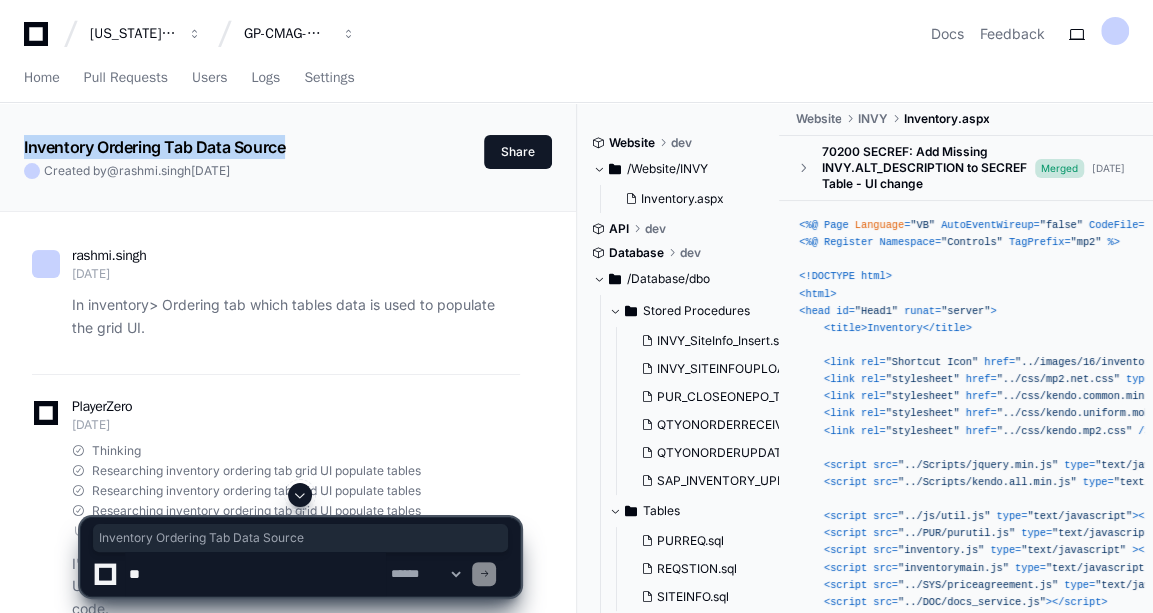 drag, startPoint x: 22, startPoint y: 143, endPoint x: 286, endPoint y: 146, distance: 264.01706 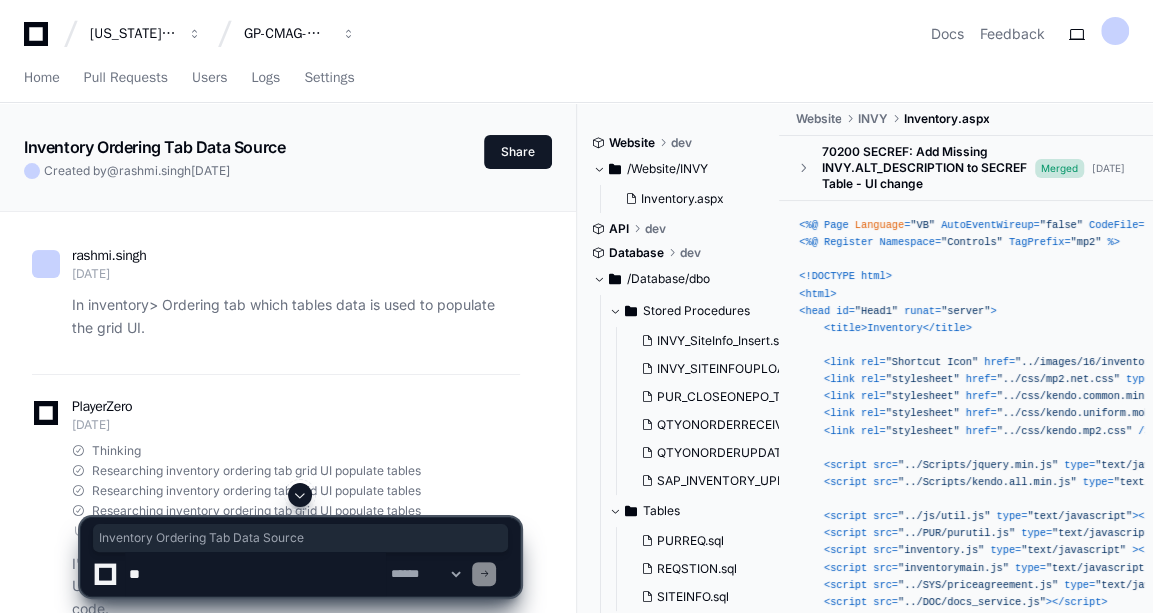 click on "Thinking" 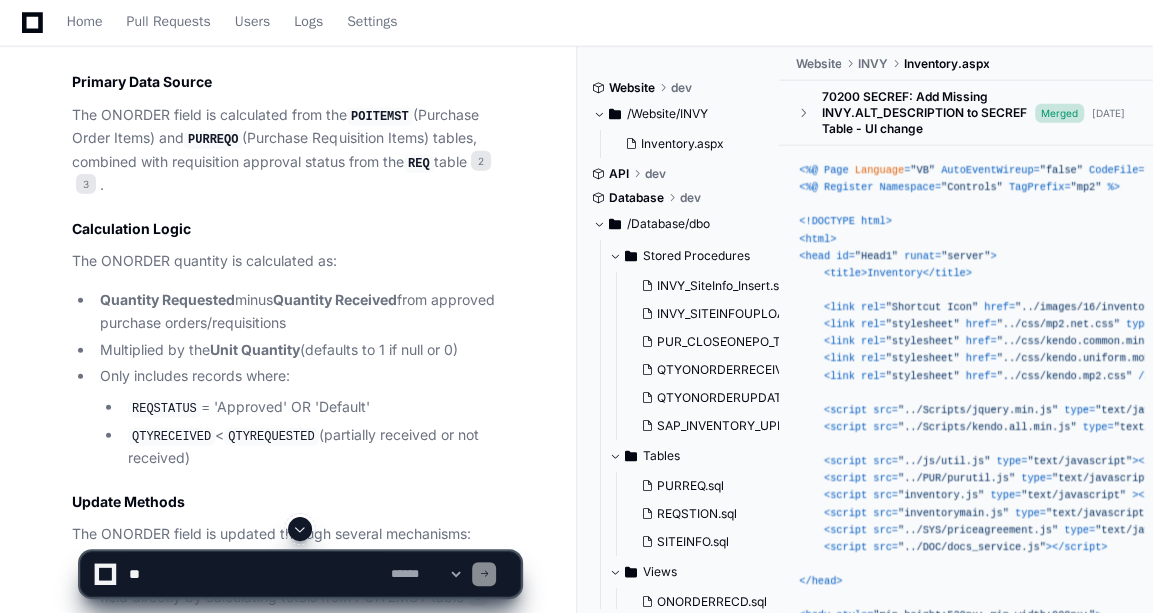 scroll, scrollTop: 2643, scrollLeft: 0, axis: vertical 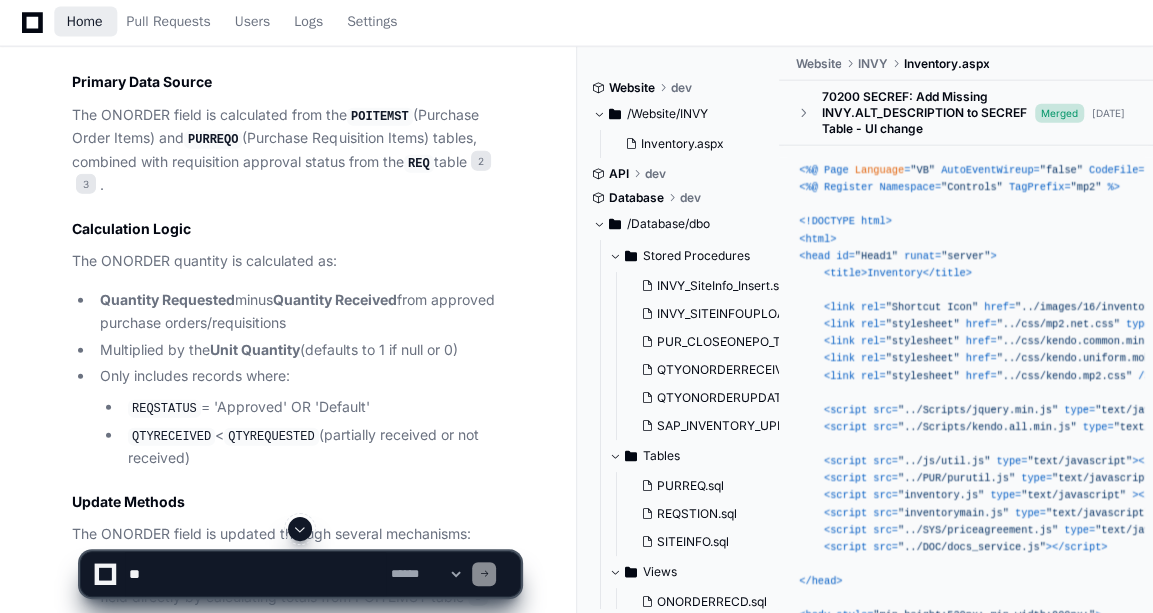 click on "Home" at bounding box center (85, 22) 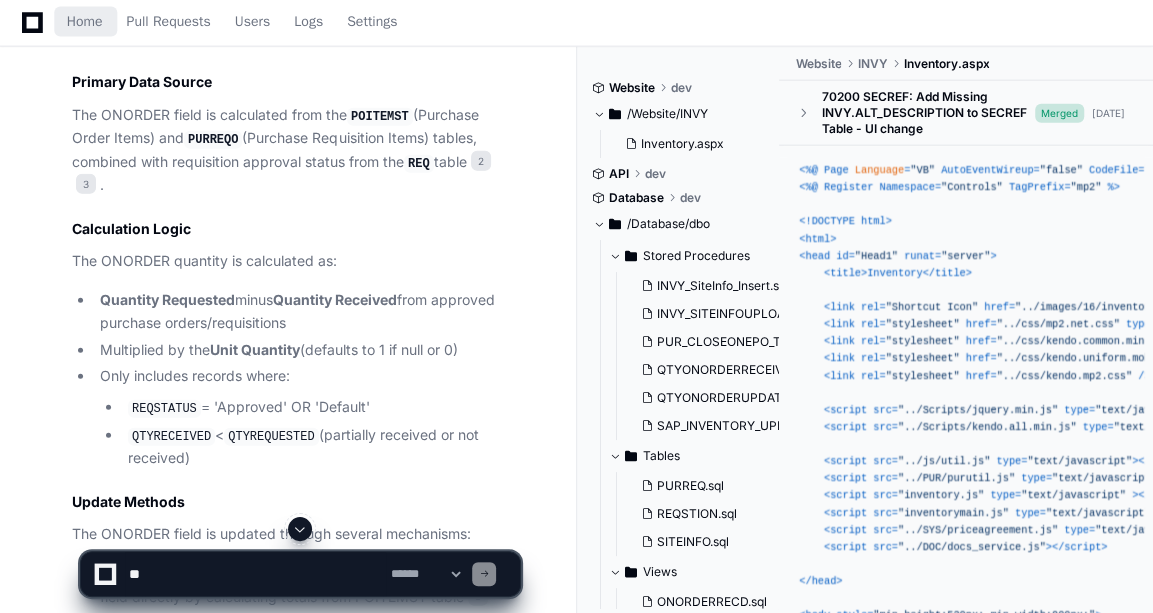 scroll, scrollTop: 0, scrollLeft: 0, axis: both 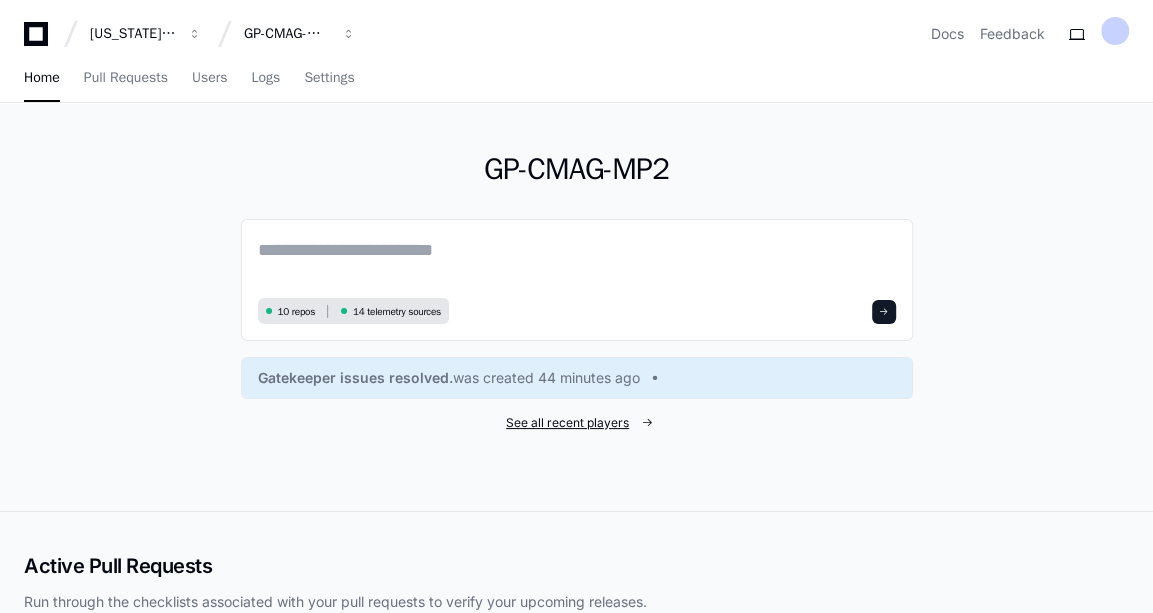 click on "See all recent players" 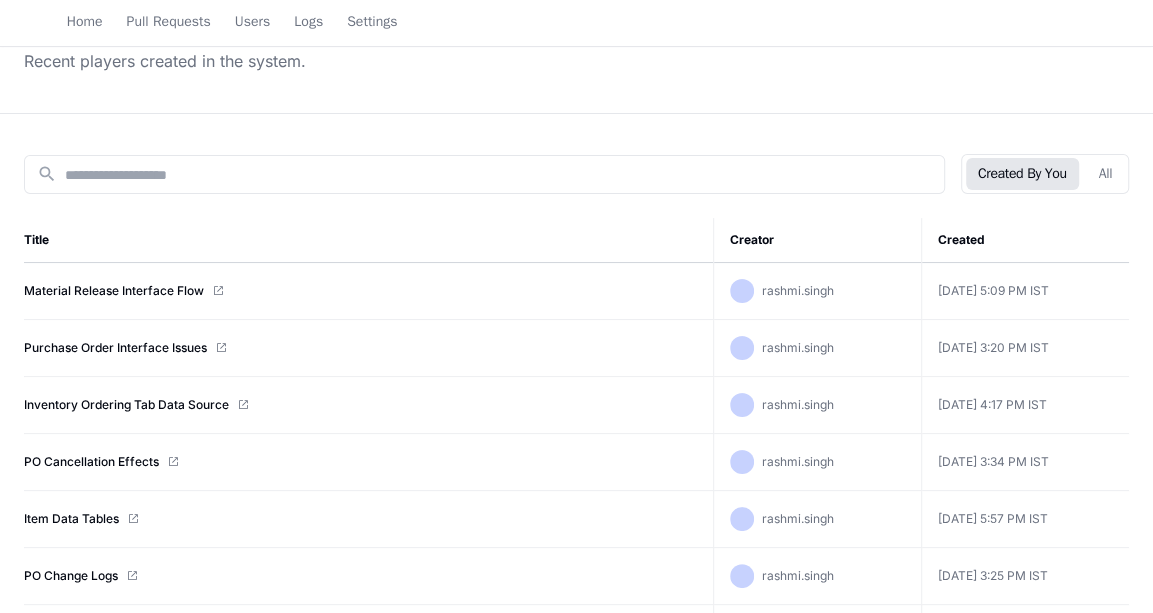 scroll, scrollTop: 139, scrollLeft: 0, axis: vertical 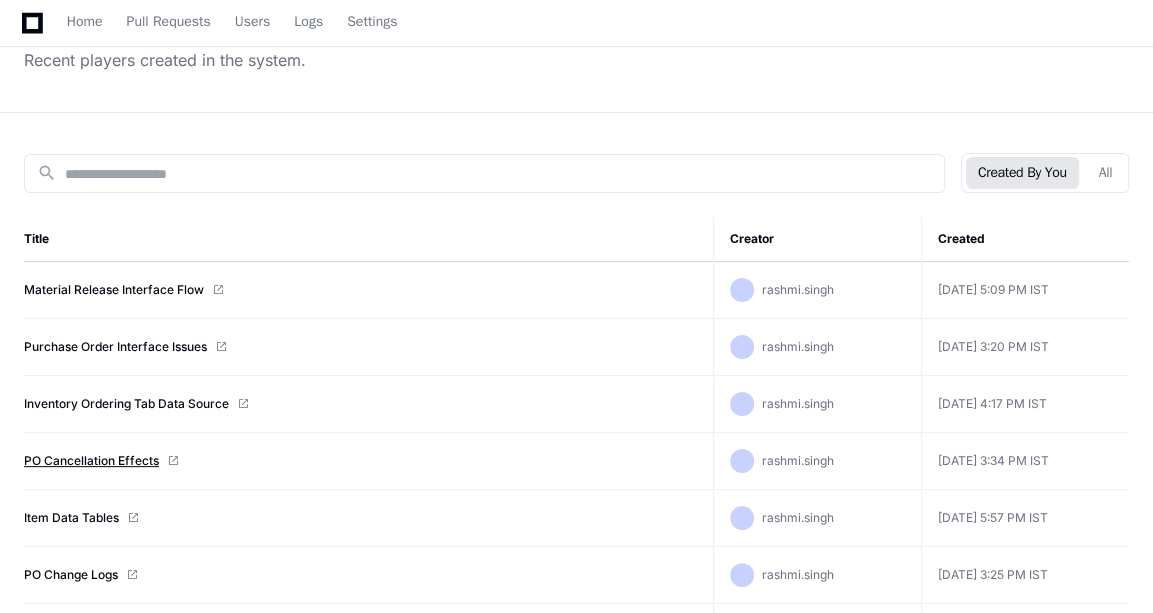 click on "PO Cancellation Effects" 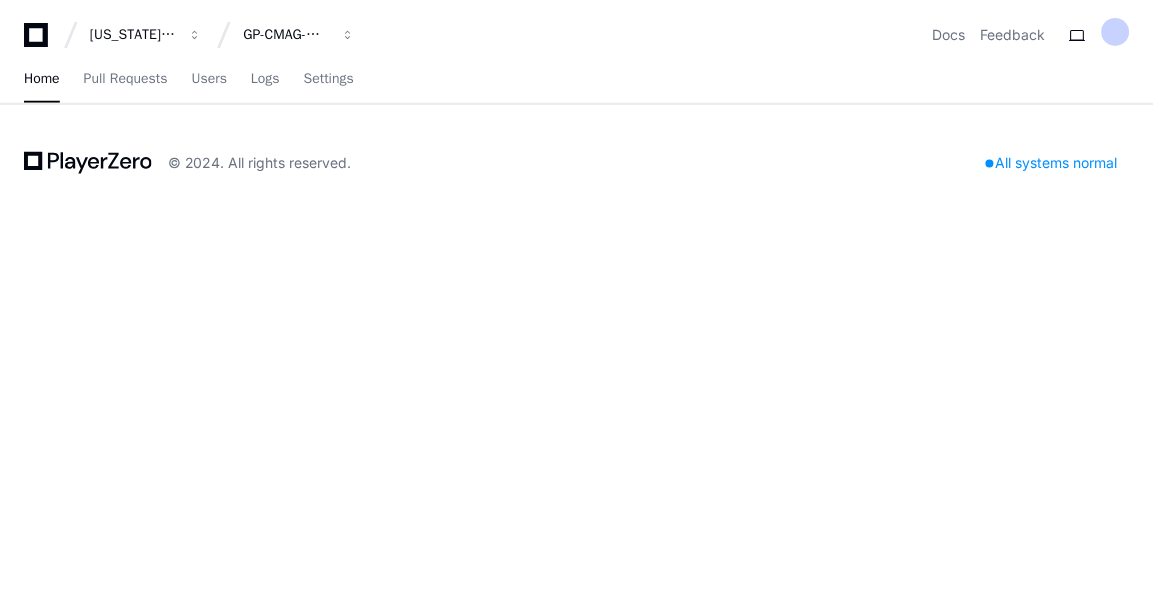 scroll, scrollTop: 0, scrollLeft: 0, axis: both 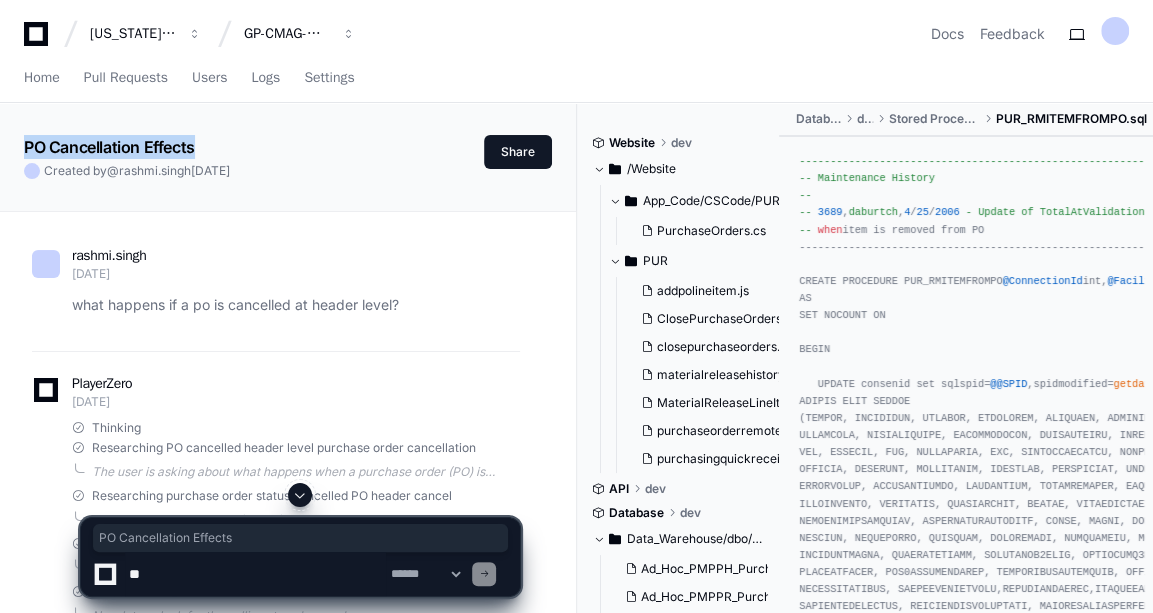 drag, startPoint x: 24, startPoint y: 143, endPoint x: 249, endPoint y: 150, distance: 225.10886 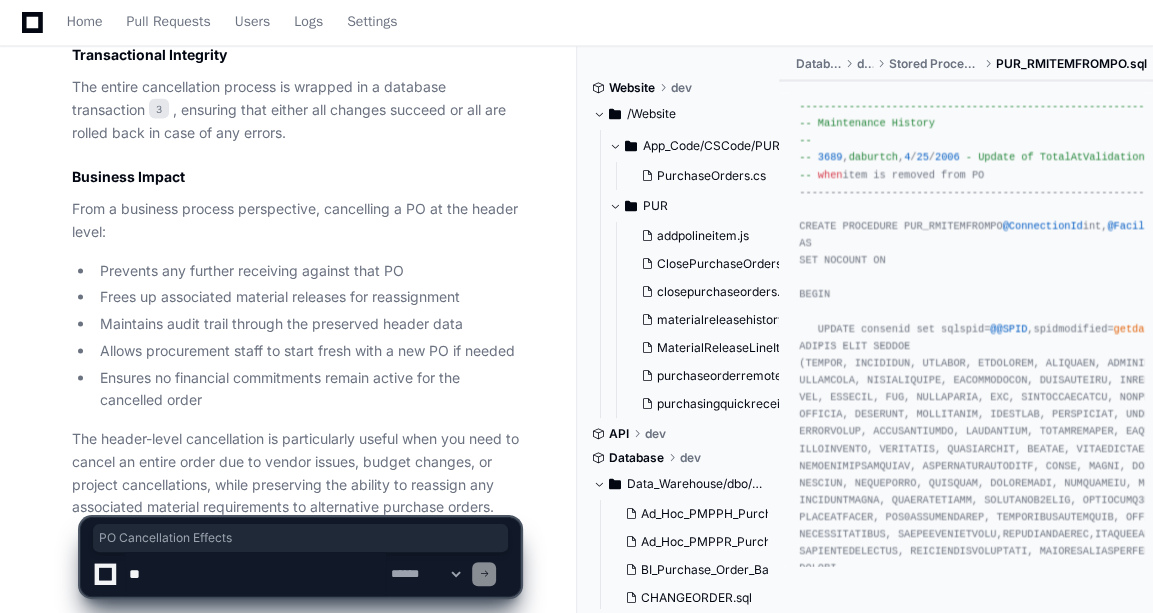 scroll, scrollTop: 2186, scrollLeft: 0, axis: vertical 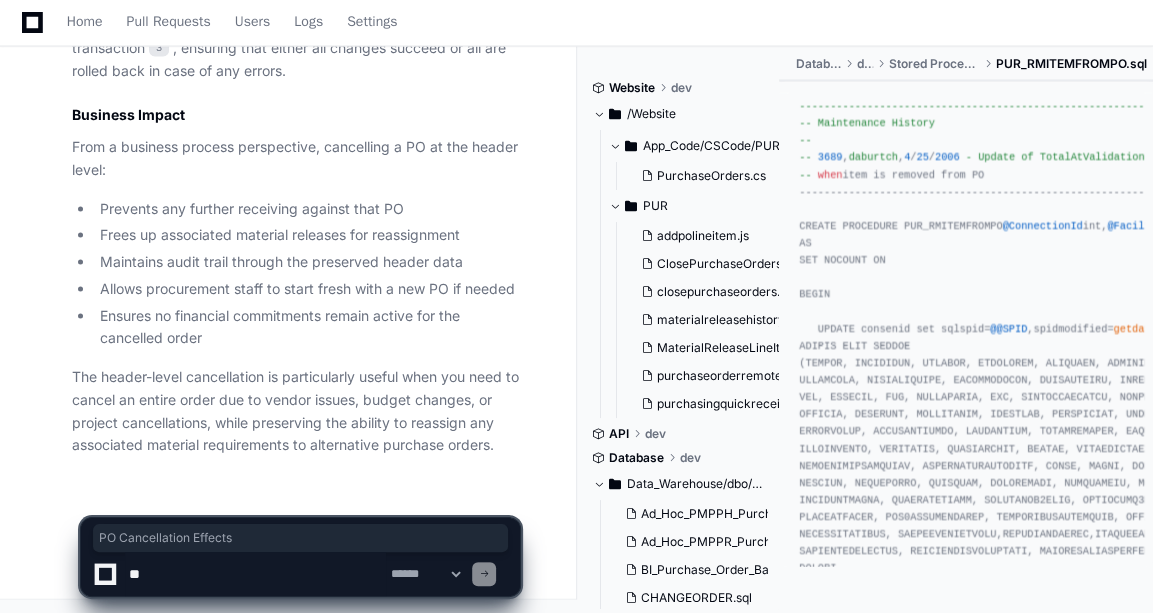 click 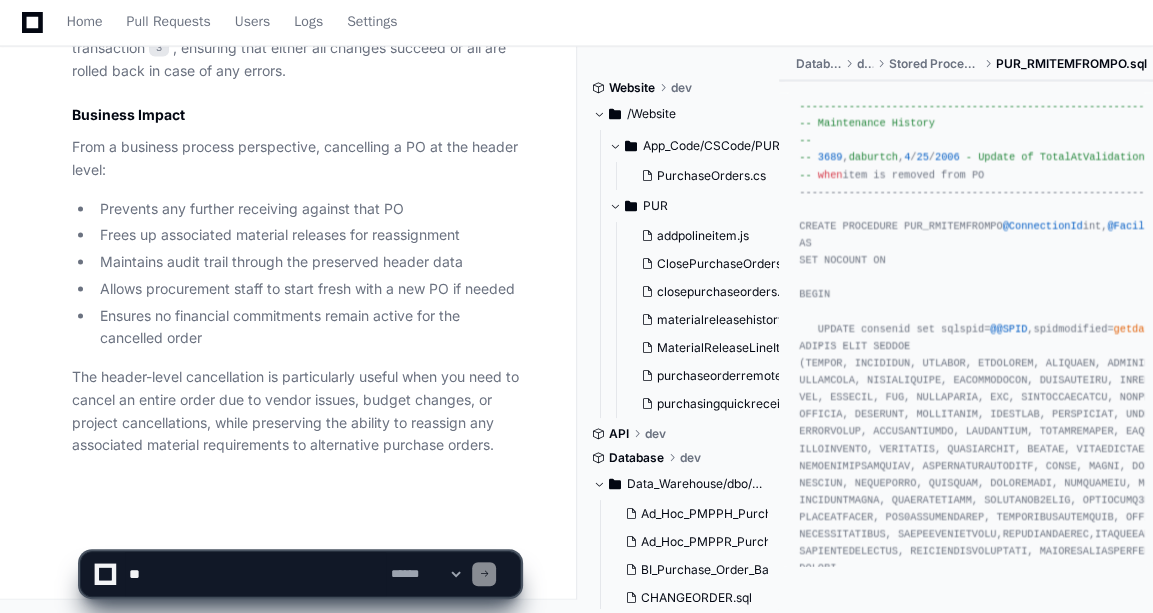 click on "PlayerZero [DATE] Thinking Researching PO cancelled header level purchase order cancellation  The user is asking about what happens when a purchase order (PO) is cancelled at the header level. This is a business process question that likely relates to the procurement and purchasing management functionality in the system. I should search the codebase to understand how PO cancellation is handled, particularly at the header level.
Let me search for information about PO cancellation, purchase order cancellation, and related processes.  Researching purchase order status cancelled PO header cancel  Let me search more specifically for purchase order cancellation and status changes, especially around header-level cancellation.  Reading PUR_CHANGEPOSTATUSPROC.sql Grepping PUR_CHANGEPOSTATUSTRAN  Now let me look for the calling stored procedure `PUR_CHANGEPOSTATUSTRAN` that is mentioned in the header comments to get a more complete picture of the cancellation process.  2" 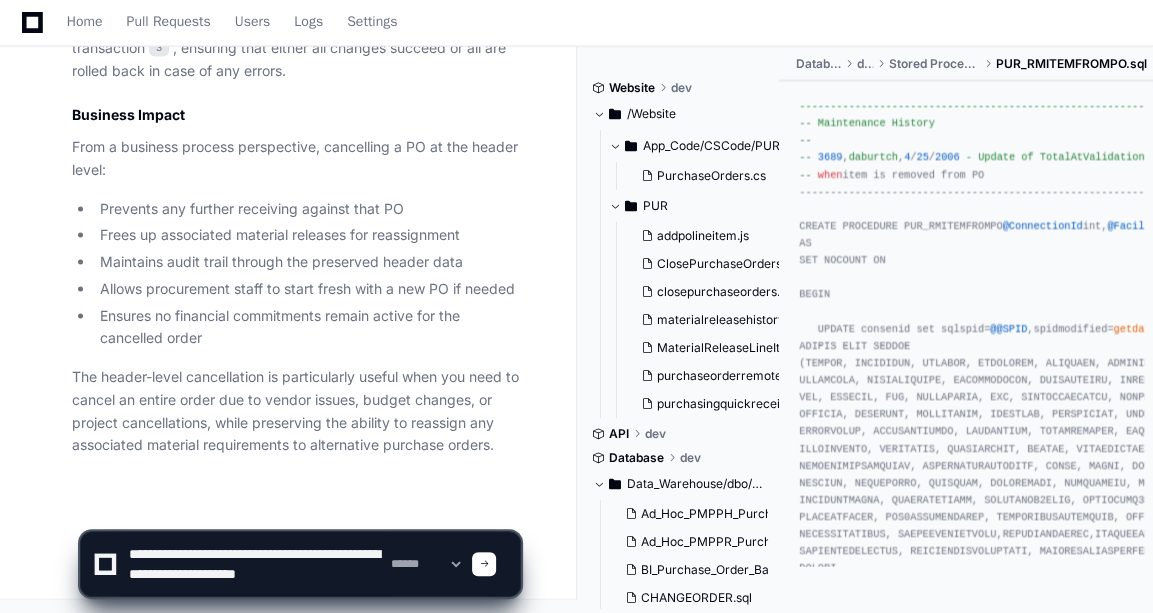 scroll, scrollTop: 6, scrollLeft: 0, axis: vertical 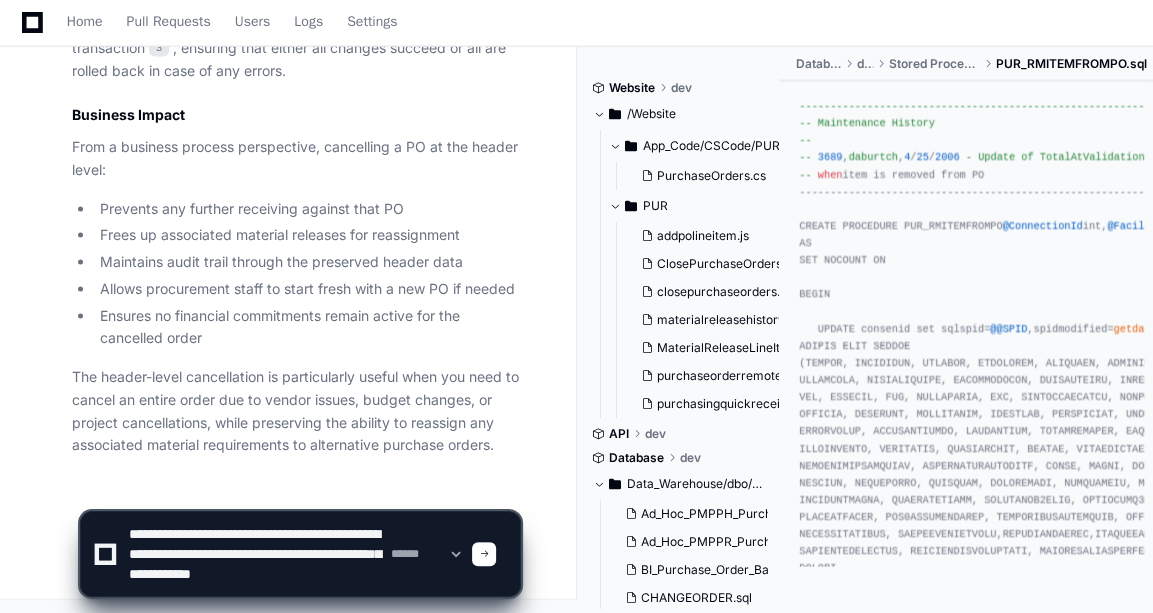 type on "**********" 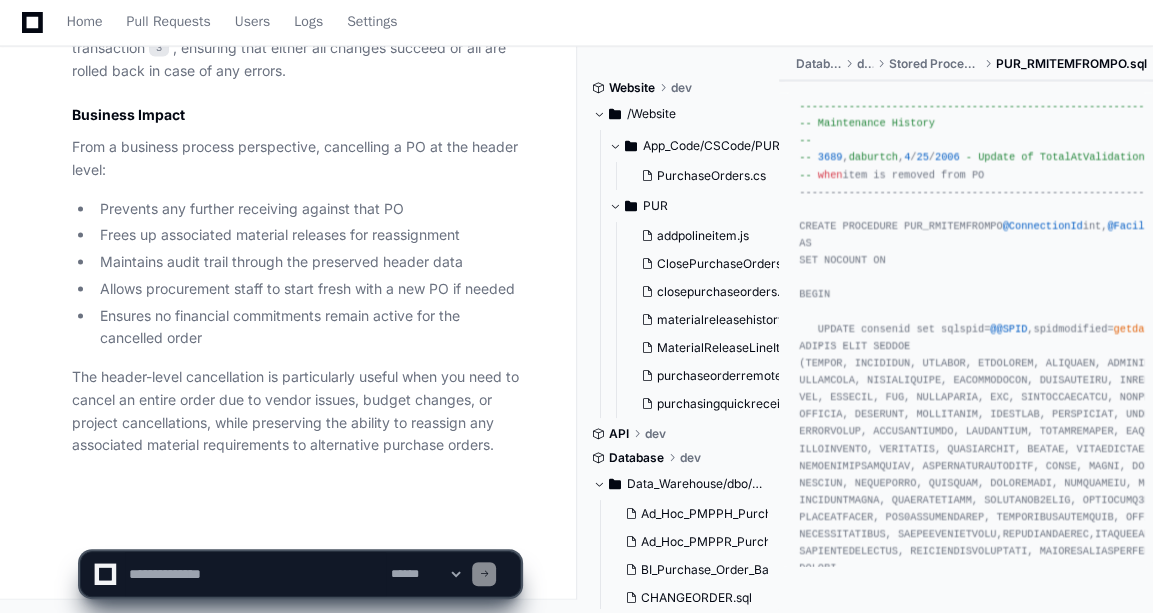 scroll, scrollTop: 0, scrollLeft: 0, axis: both 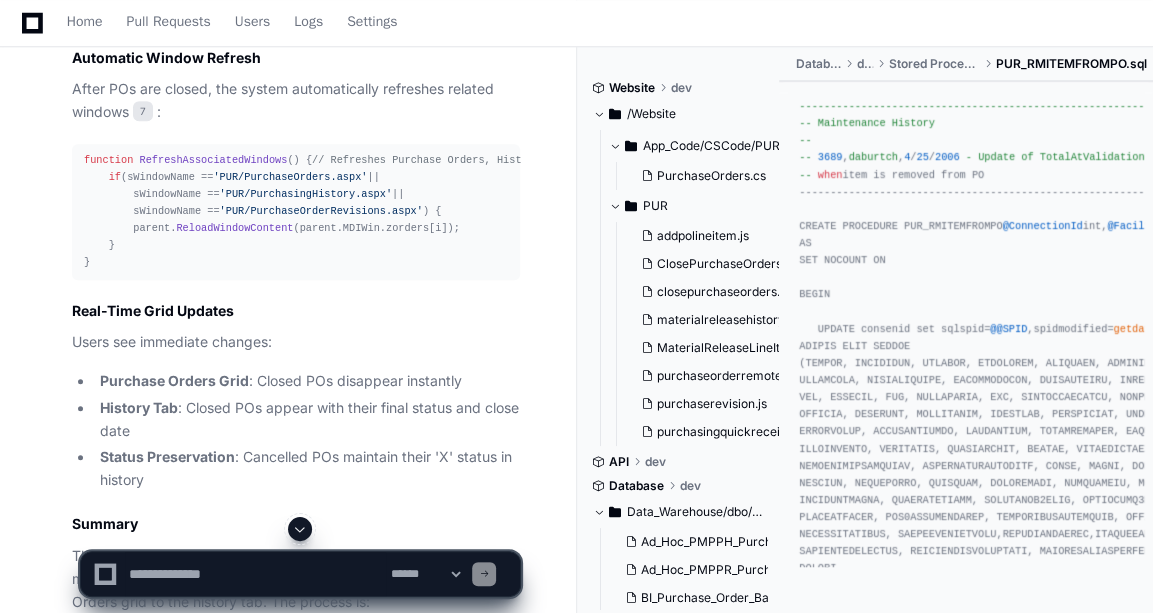 click 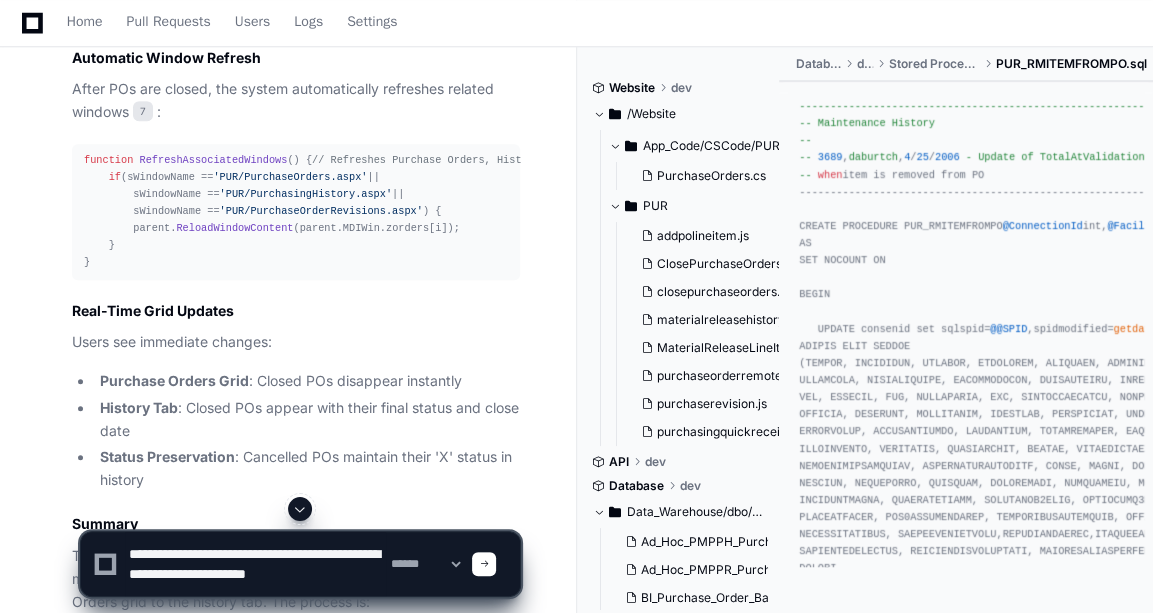 scroll, scrollTop: 6, scrollLeft: 0, axis: vertical 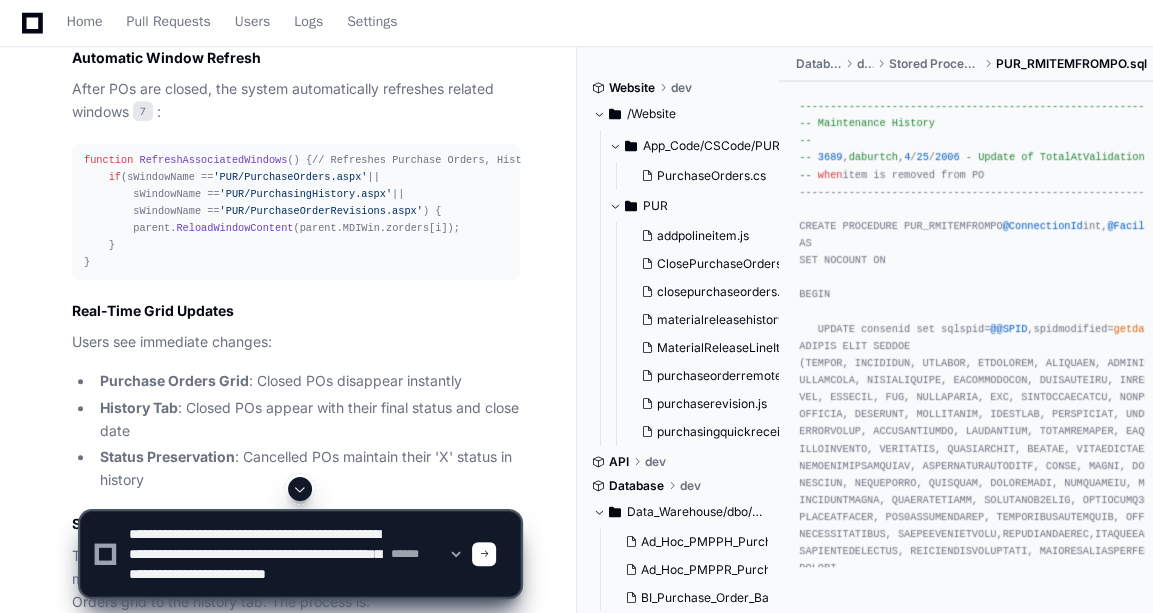 type on "**********" 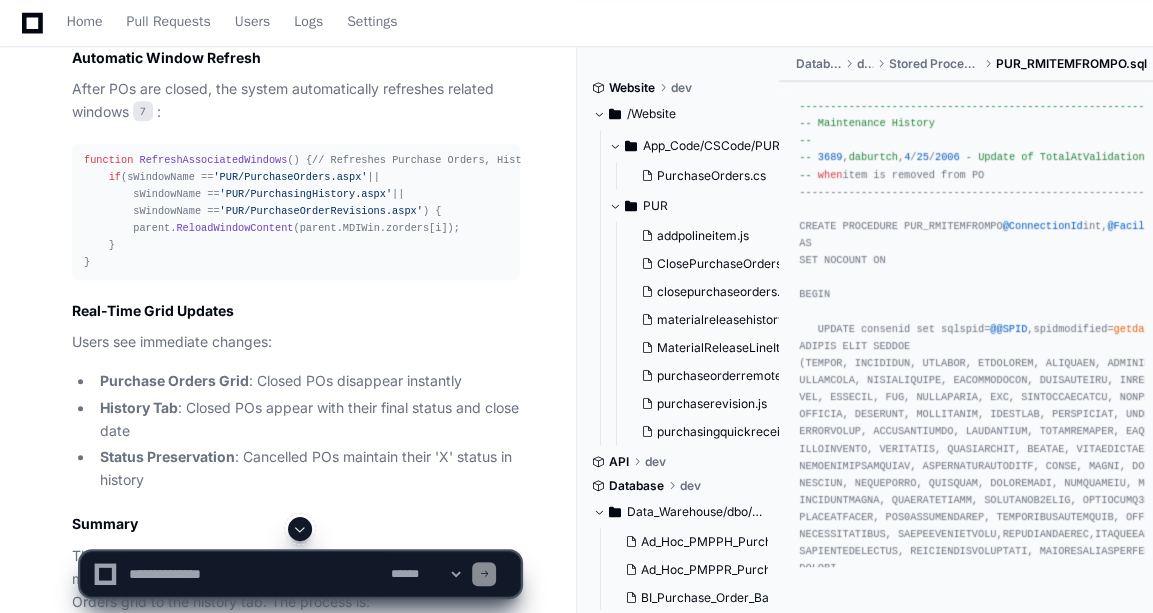 scroll, scrollTop: 0, scrollLeft: 0, axis: both 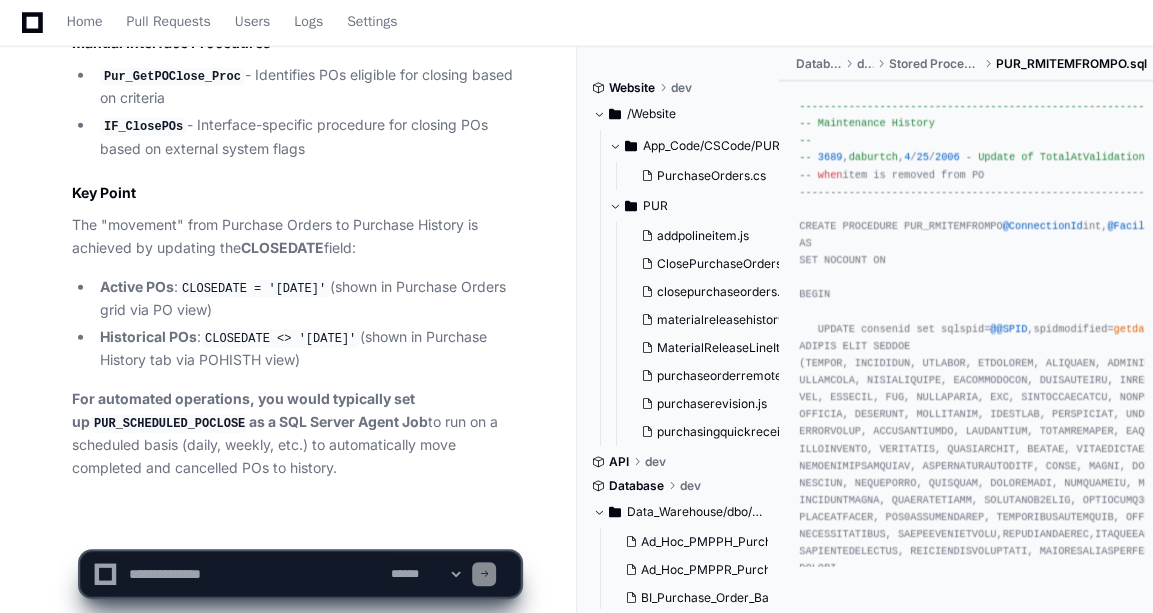 click on "PUR_SCHEDULED_POCLOSE" 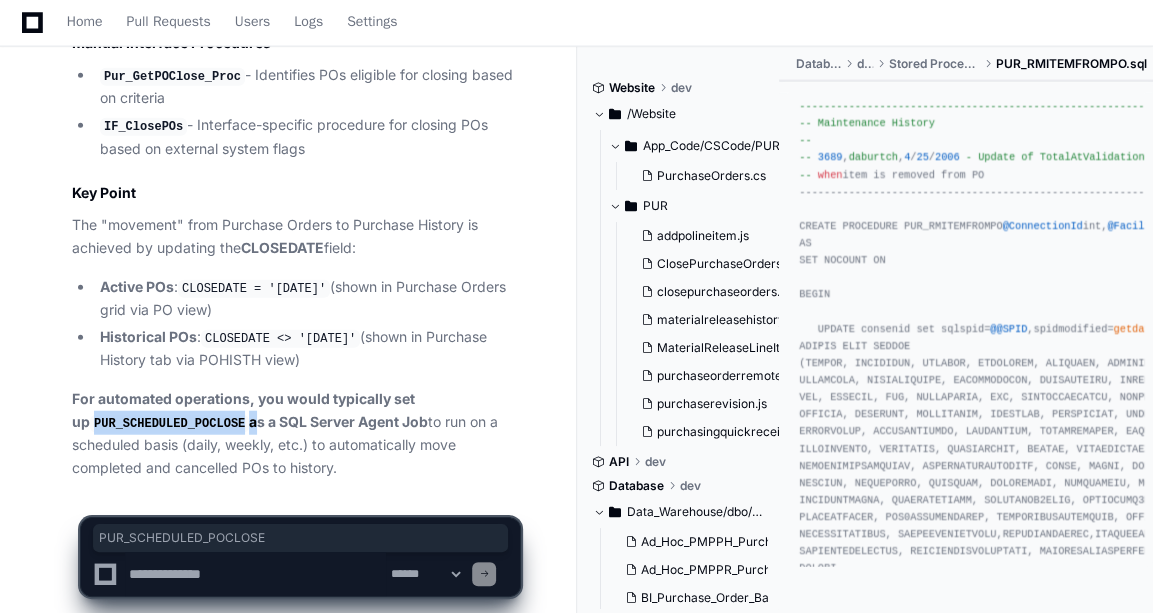 click on "PUR_SCHEDULED_POCLOSE" 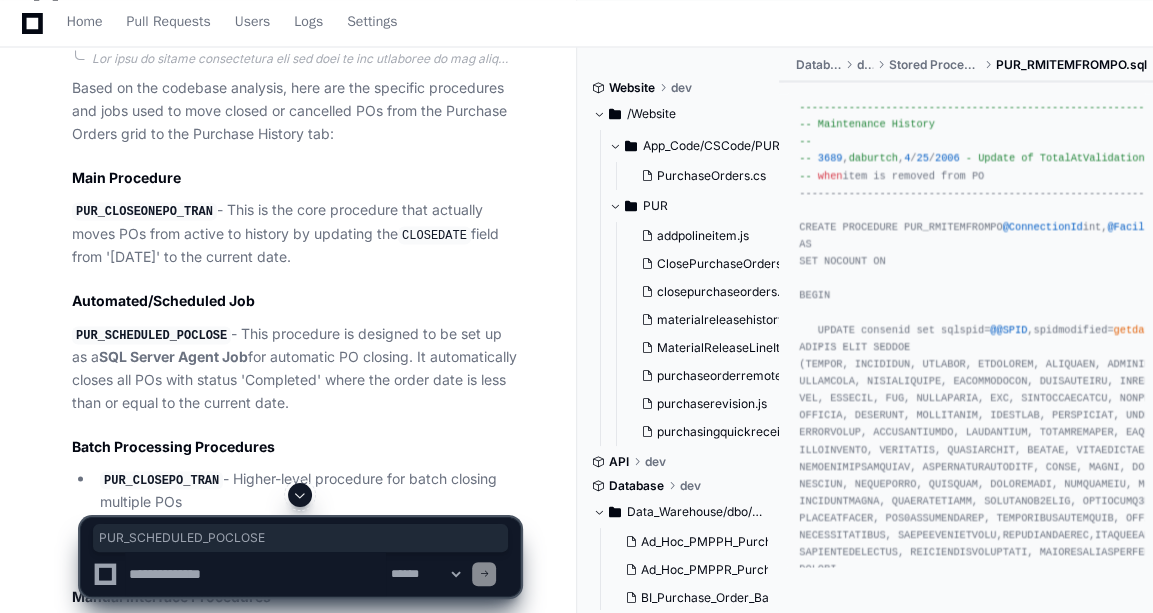 scroll, scrollTop: 6293, scrollLeft: 0, axis: vertical 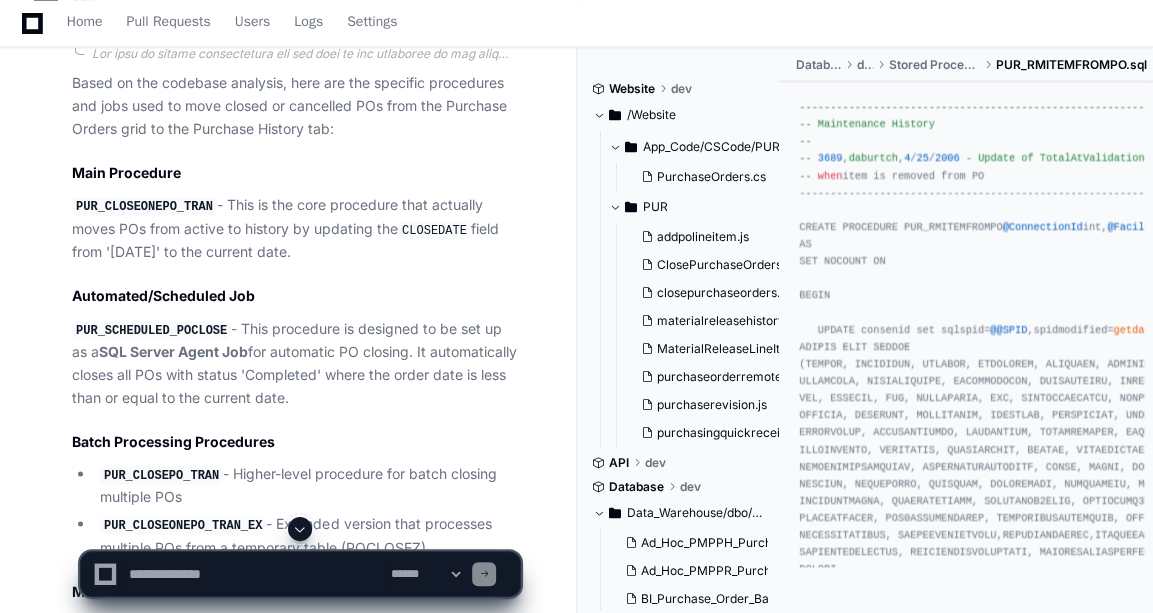 click 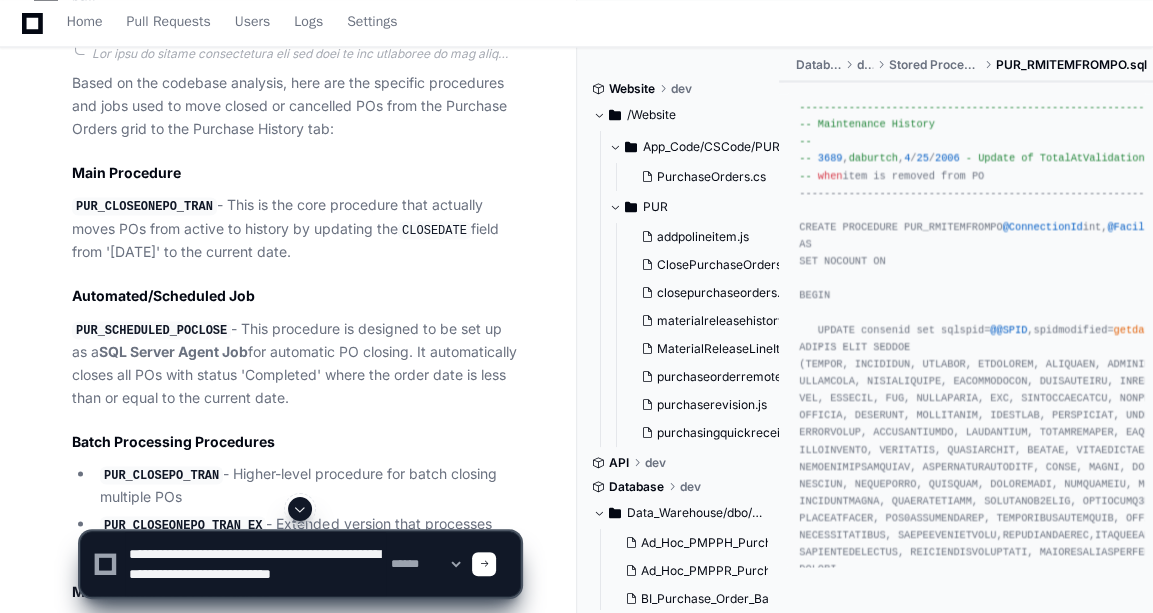 scroll, scrollTop: 6, scrollLeft: 0, axis: vertical 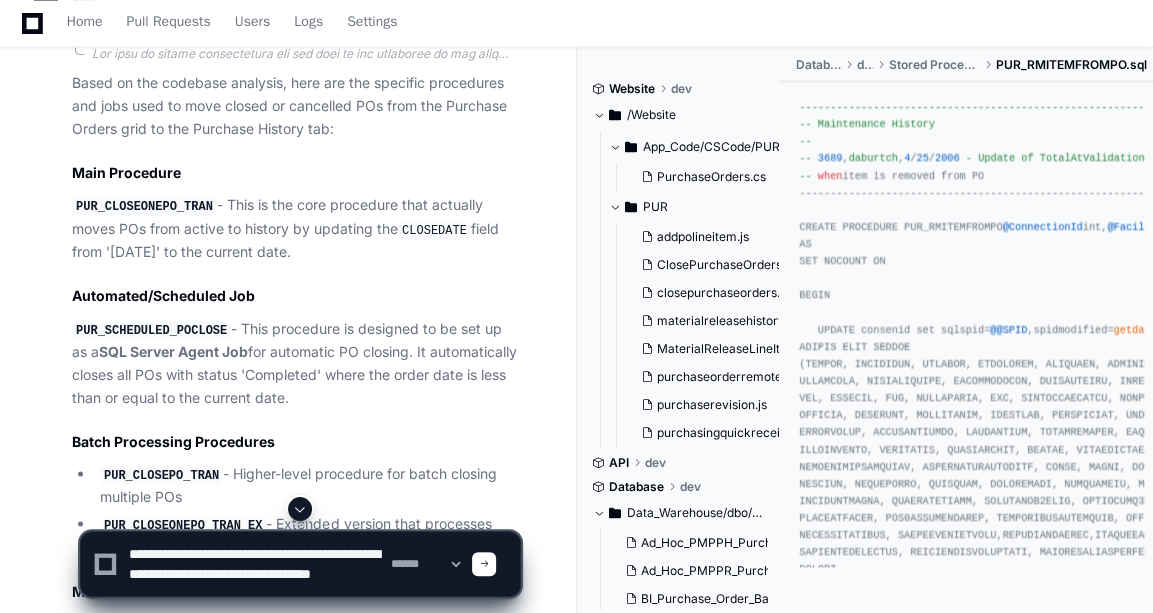 type on "**********" 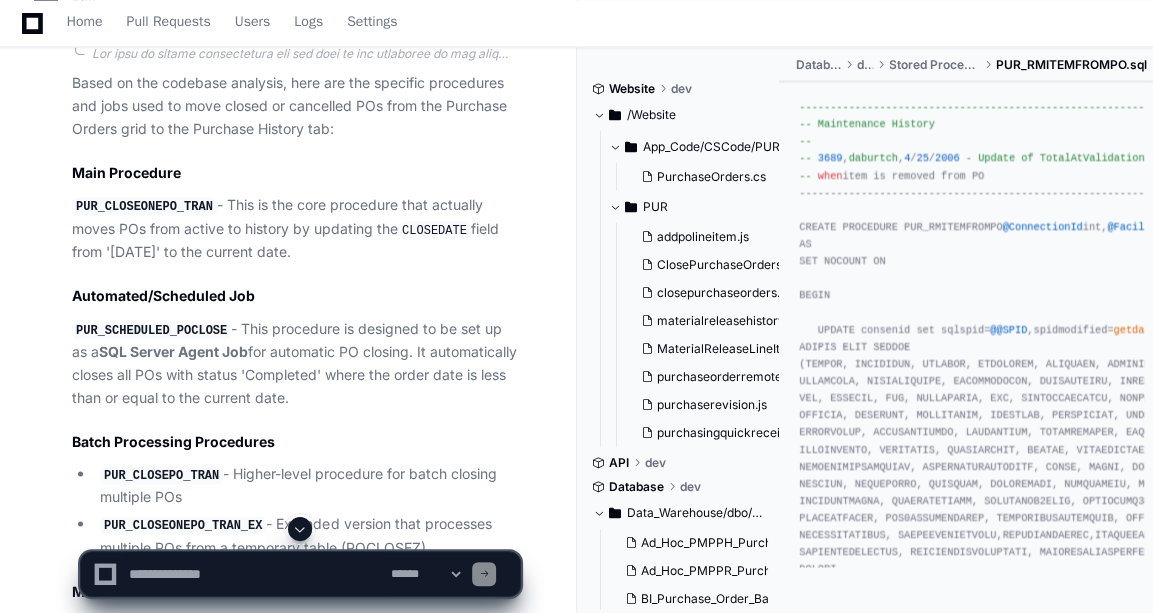 scroll, scrollTop: 0, scrollLeft: 0, axis: both 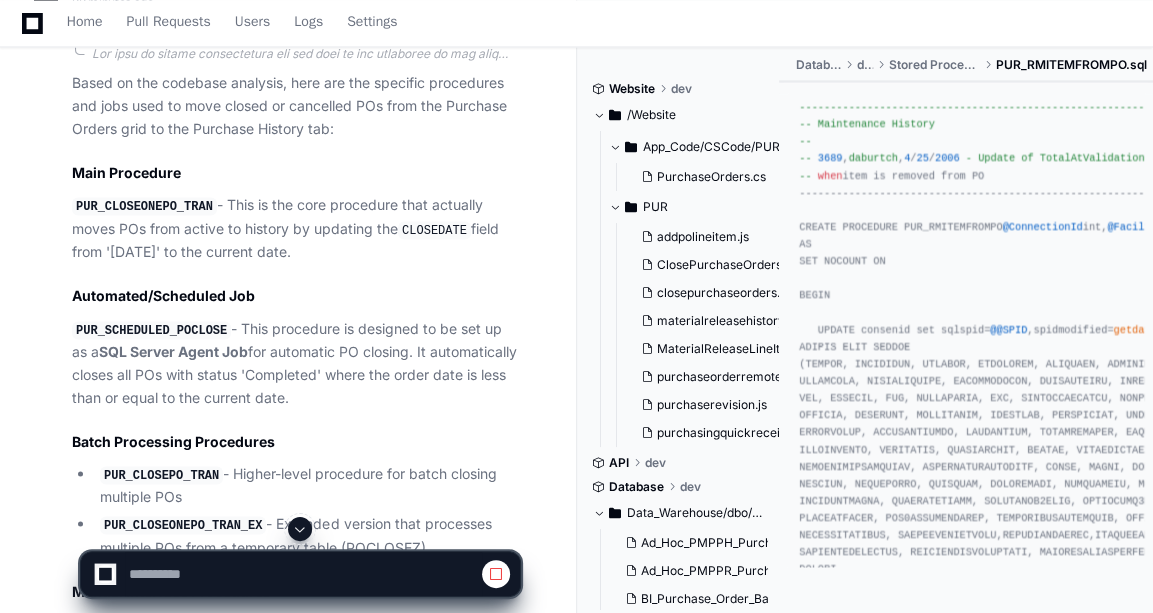 click 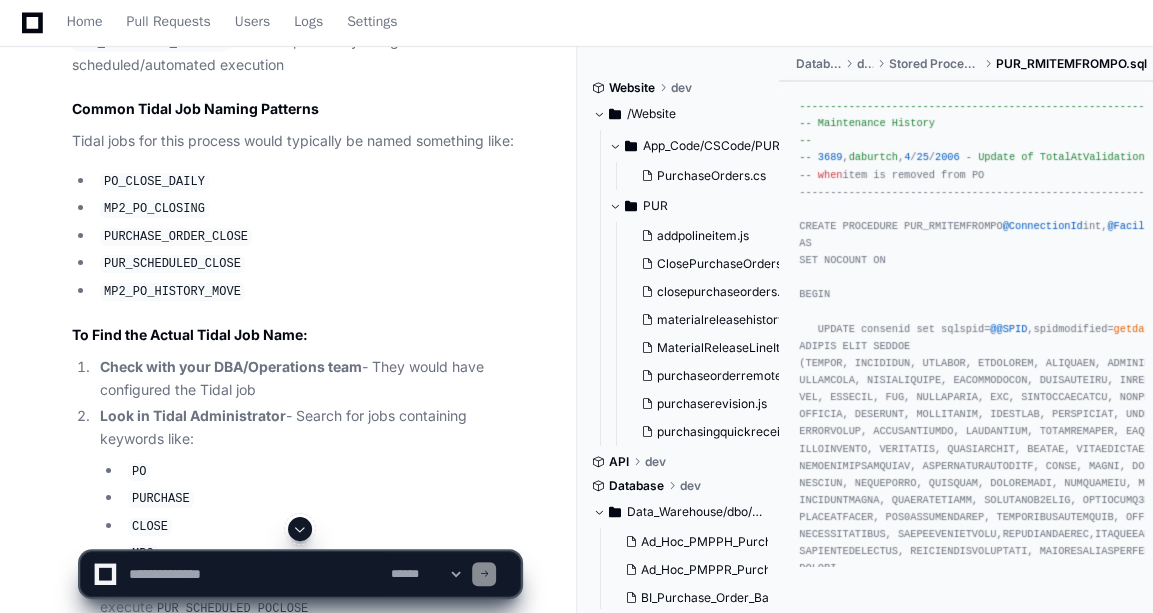 scroll, scrollTop: 7795, scrollLeft: 0, axis: vertical 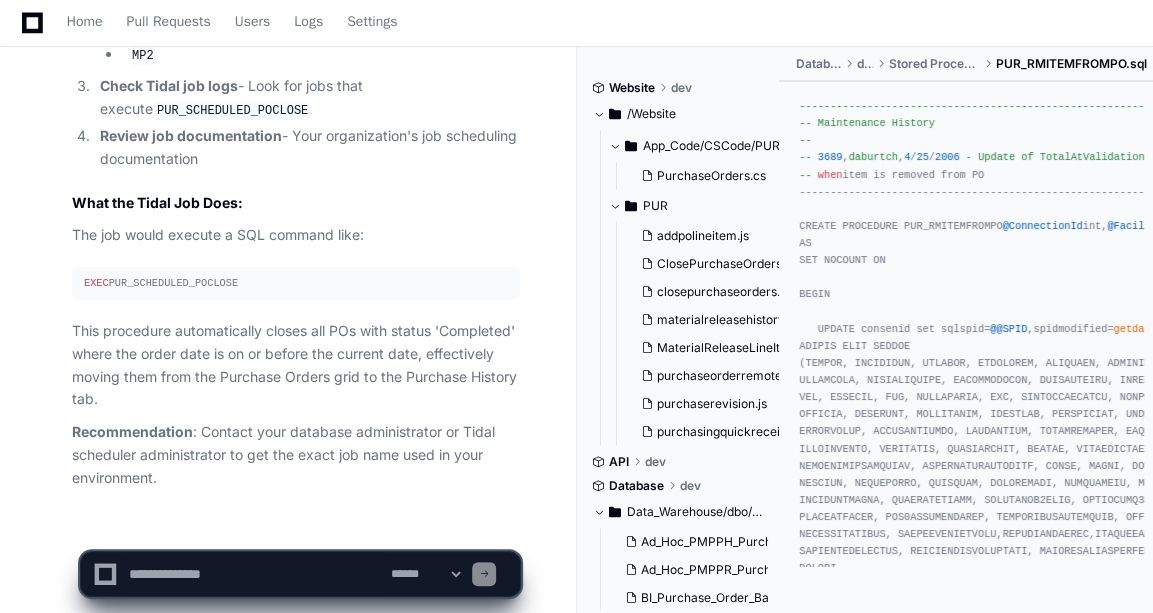 click 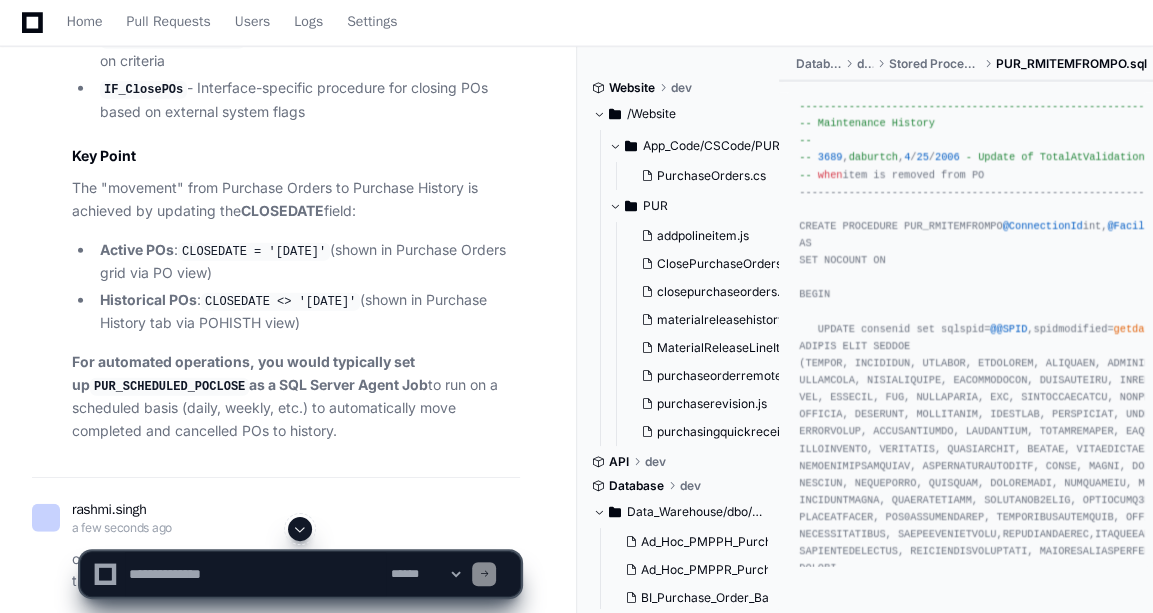 scroll, scrollTop: 6877, scrollLeft: 0, axis: vertical 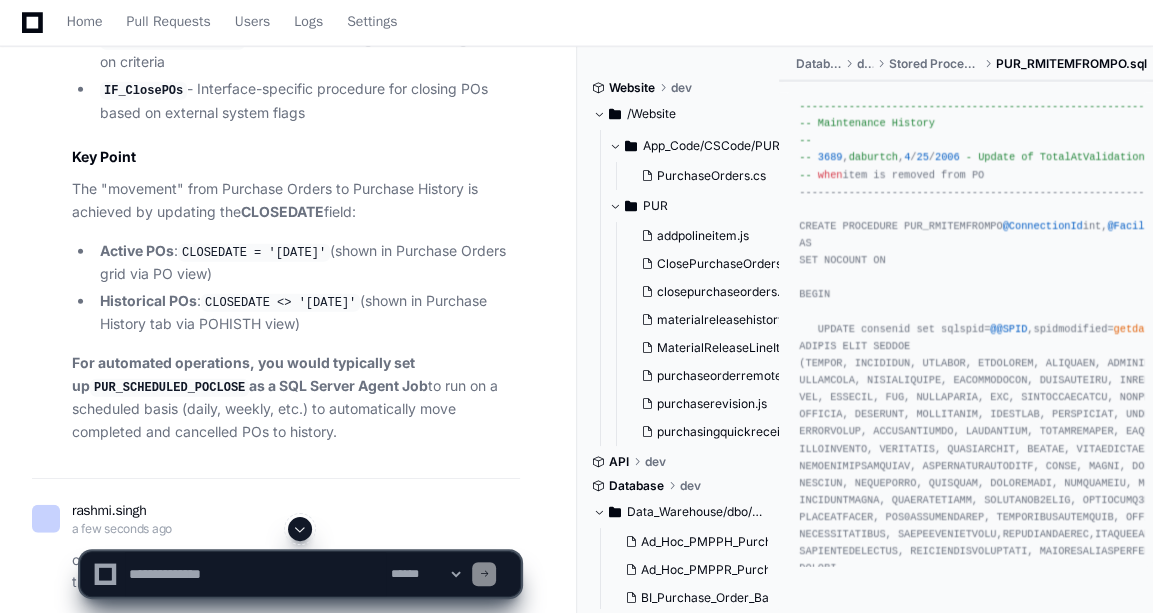 click on "PUR_SCHEDULED_POCLOSE" 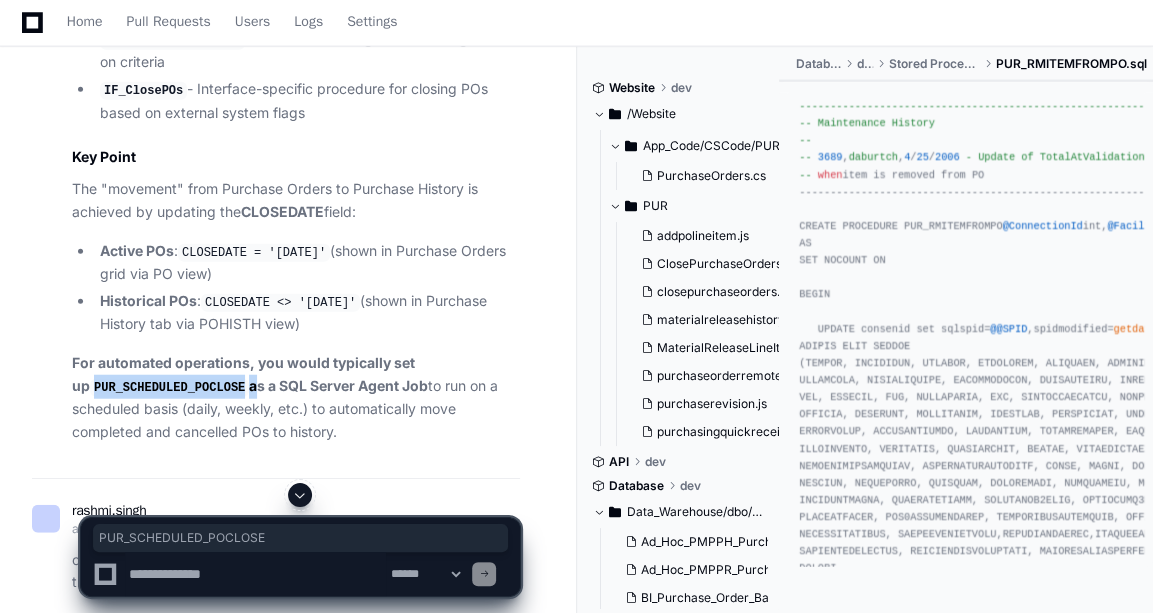 click on "PUR_SCHEDULED_POCLOSE" 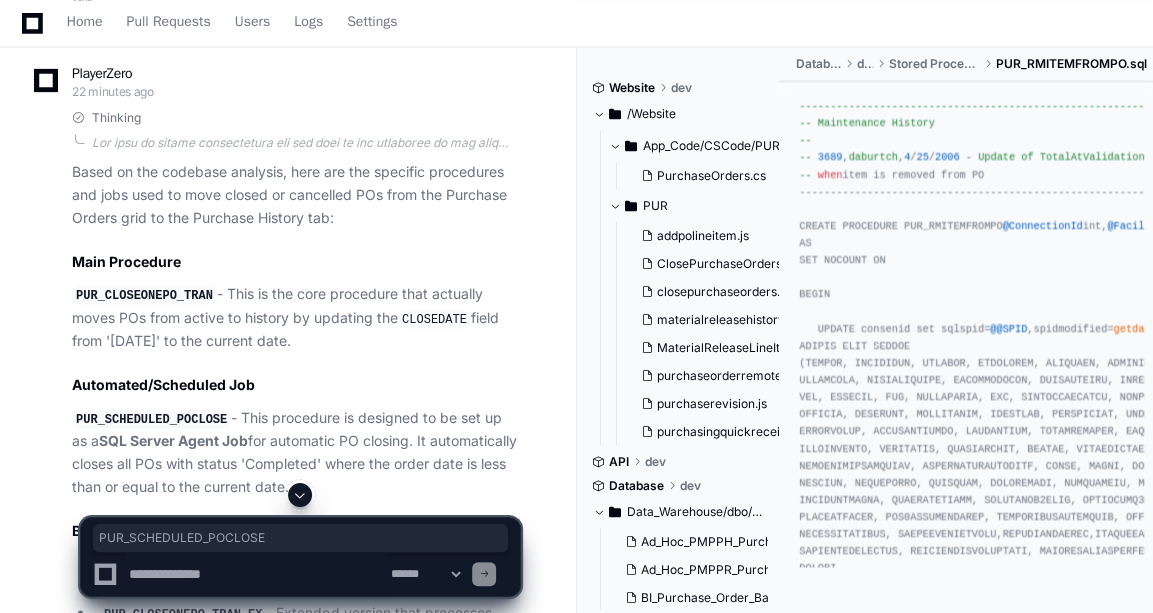 scroll, scrollTop: 6202, scrollLeft: 0, axis: vertical 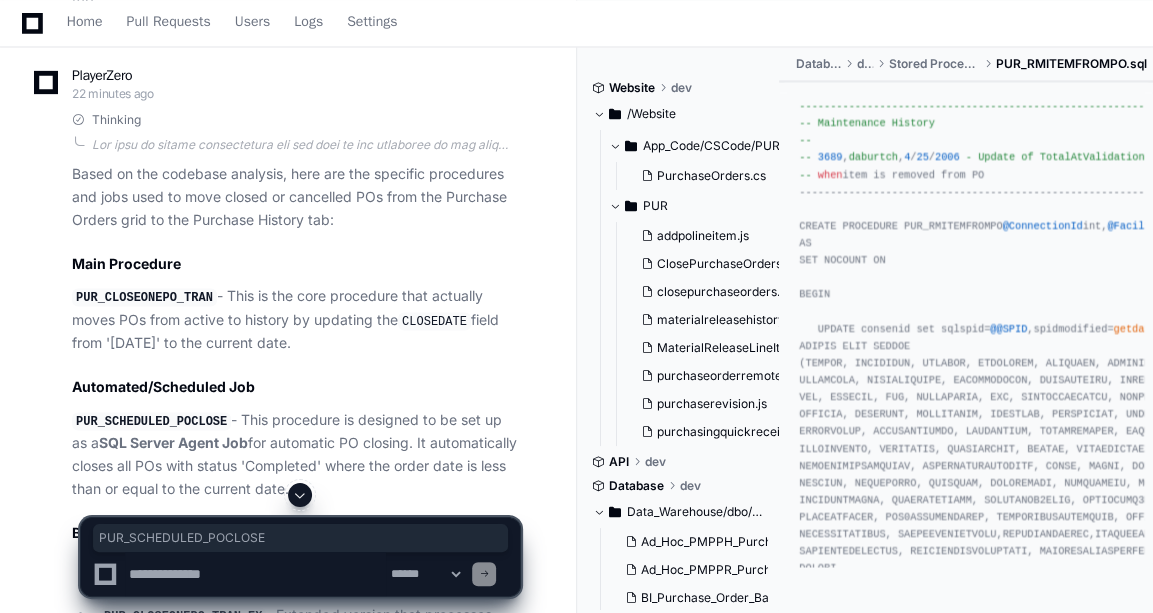drag, startPoint x: 196, startPoint y: 360, endPoint x: 132, endPoint y: 275, distance: 106.400185 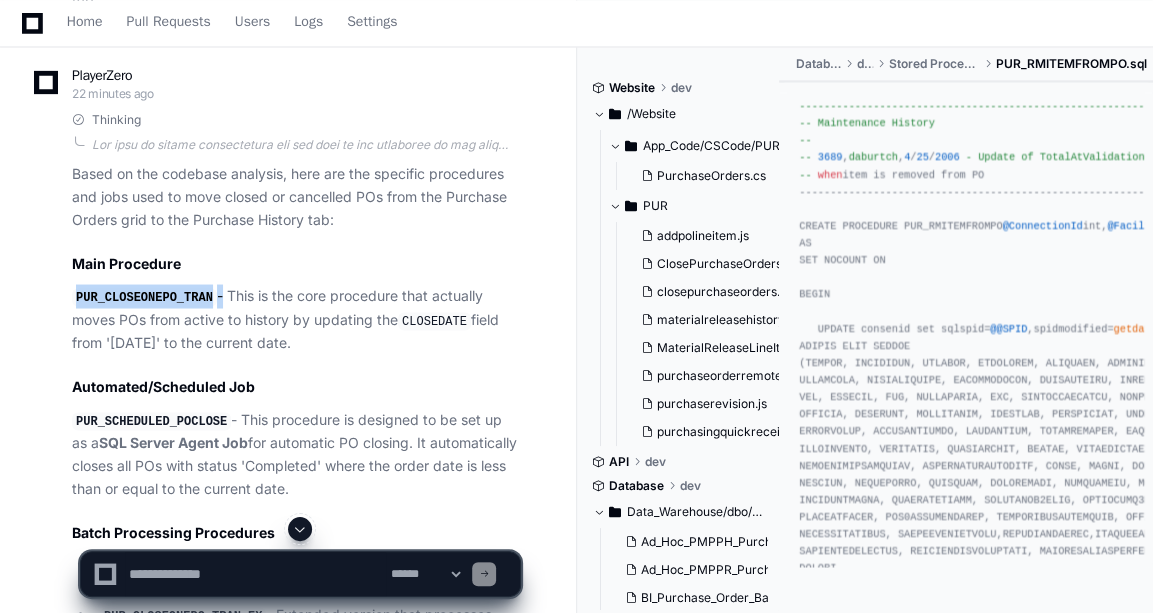 click on "PUR_CLOSEONEPO_TRAN" 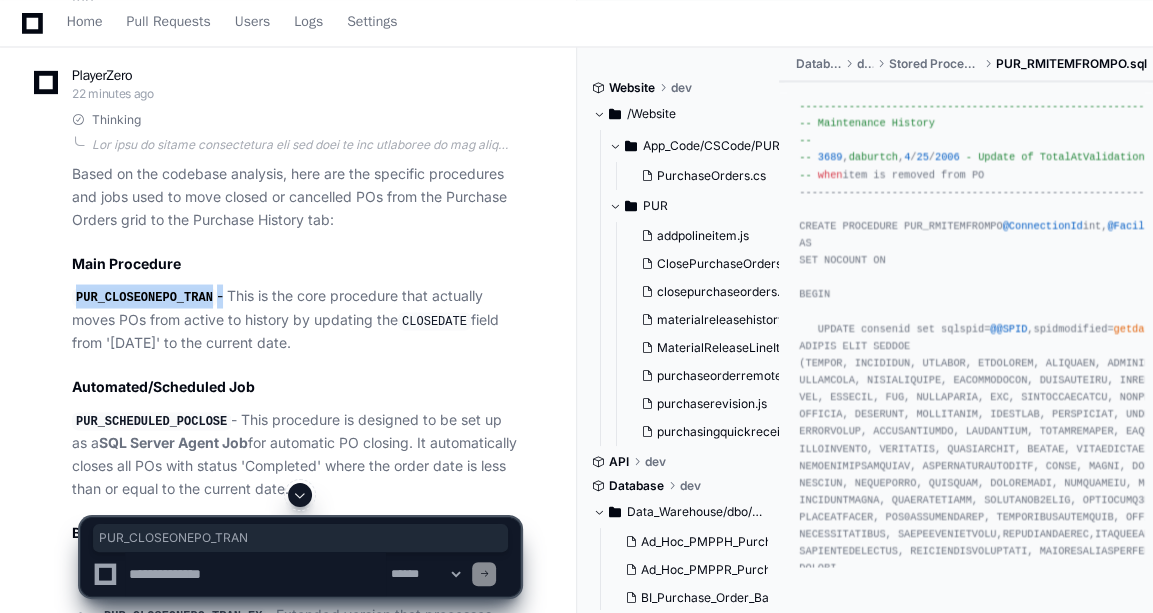 copy on "PUR_CLOSEONEPO_TRAN" 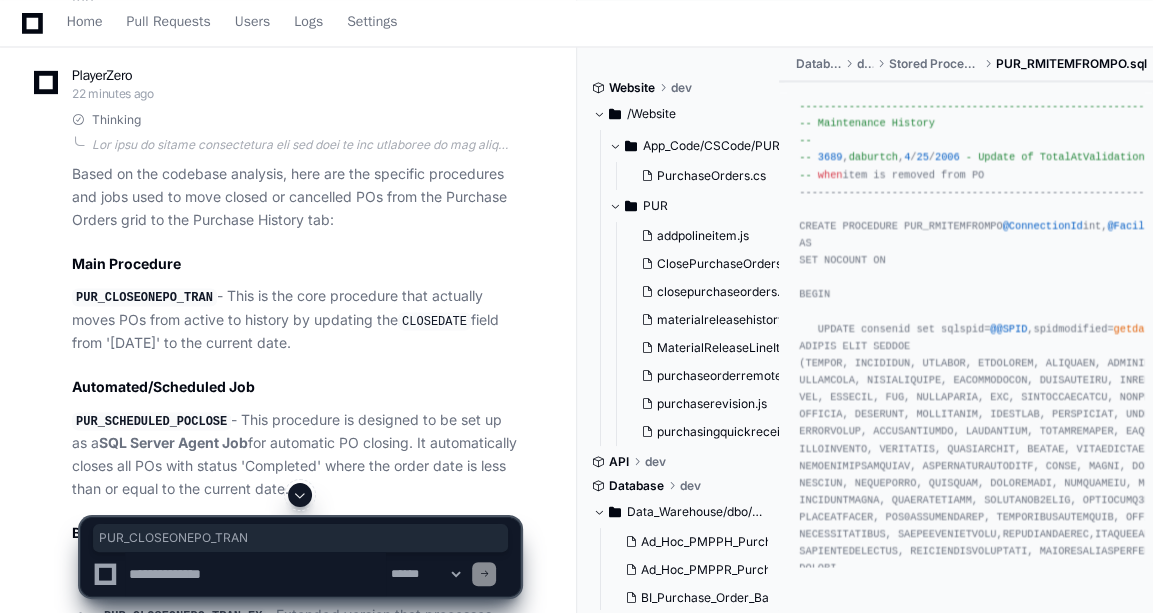 click 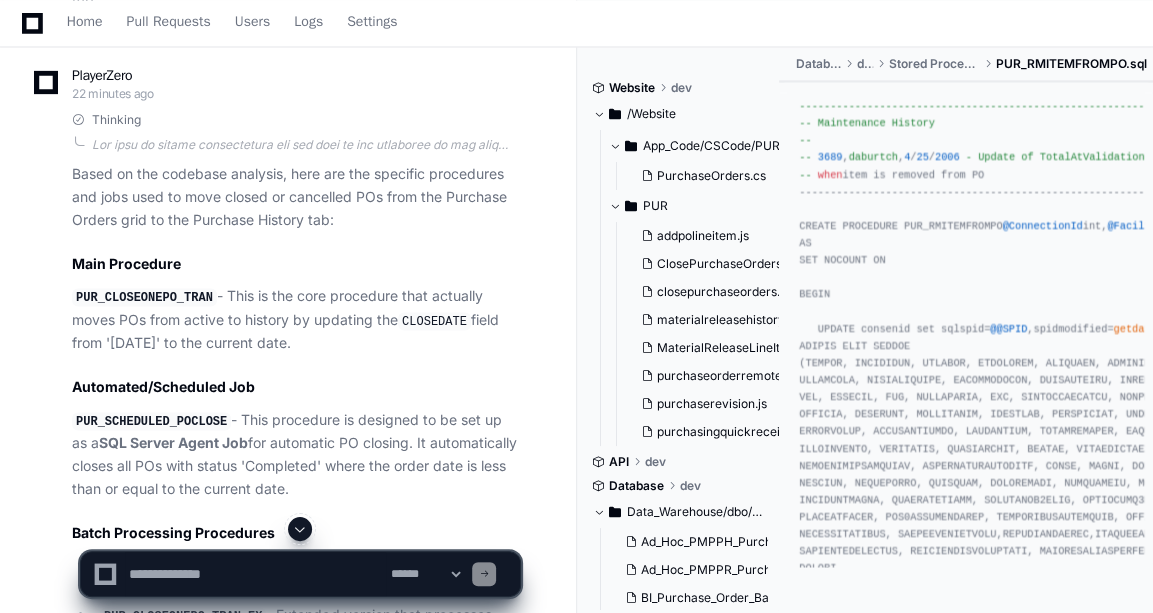 click on "PUR_SCHEDULED_POCLOSE  - This procedure is designed to be set up as a  SQL Server Agent Job  for automatic PO closing. It automatically closes all POs with status 'Completed' where the order date is less than or equal to the current date." 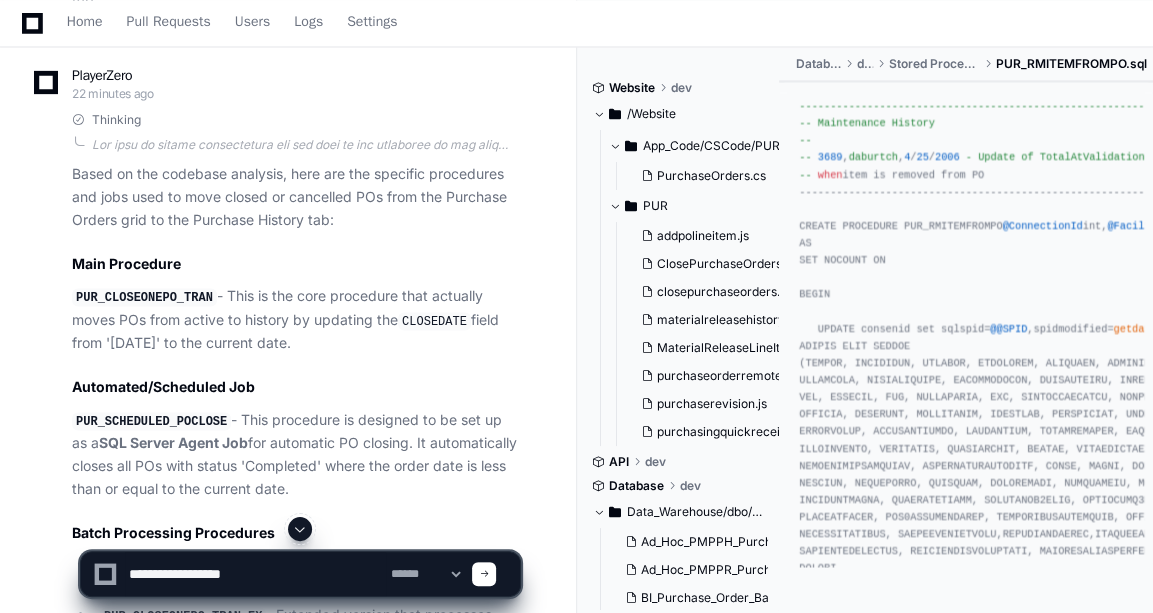 paste on "**********" 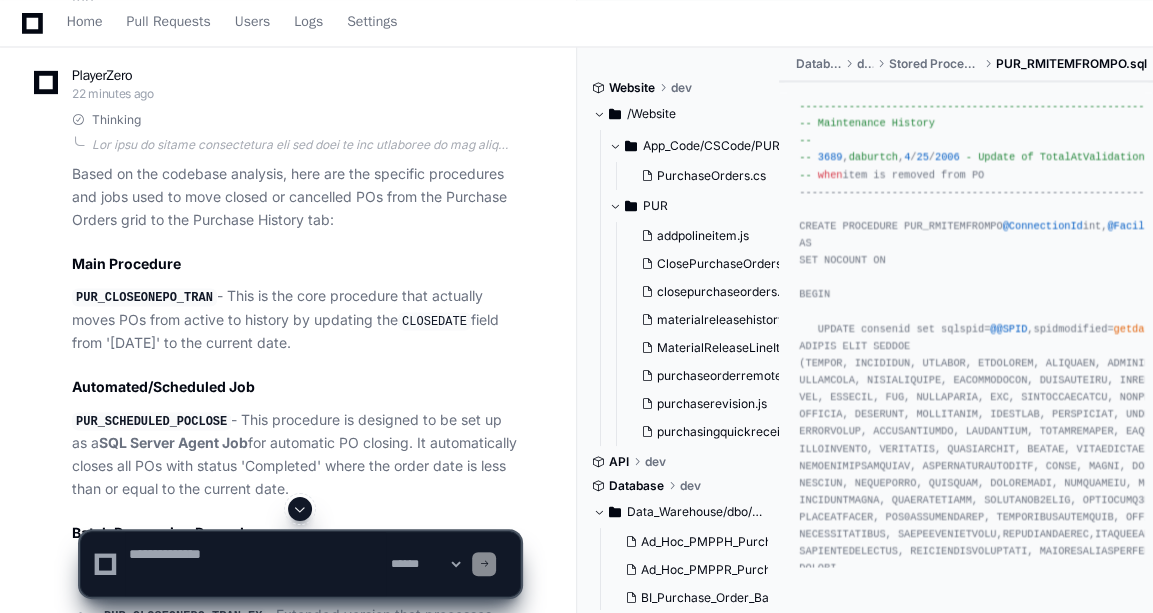 scroll, scrollTop: 0, scrollLeft: 0, axis: both 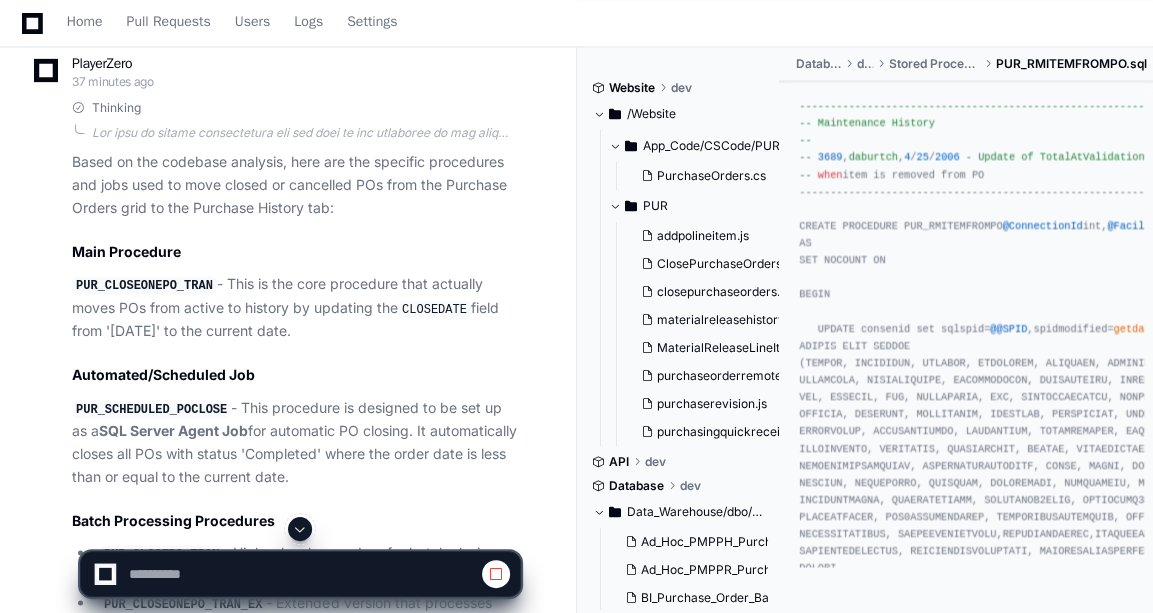 click 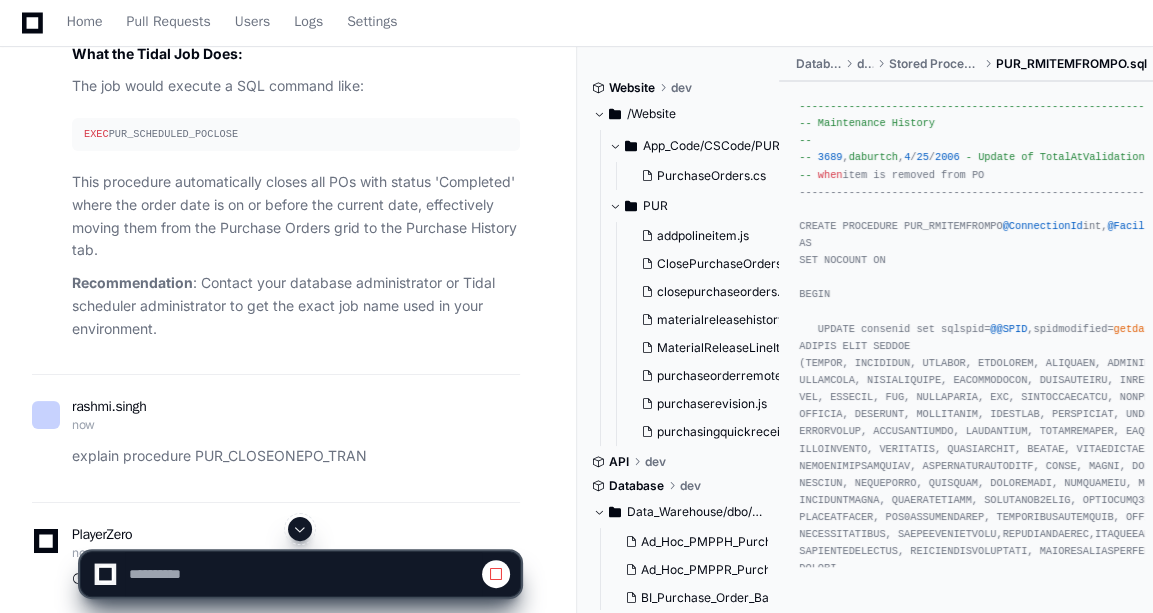 scroll, scrollTop: 8536, scrollLeft: 0, axis: vertical 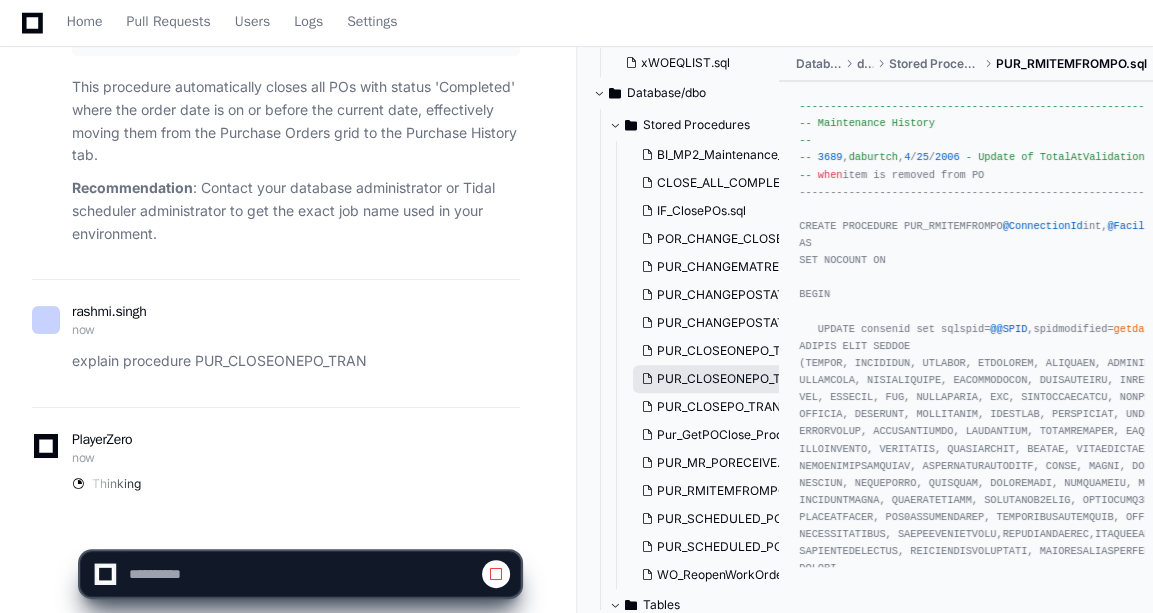 click on "PUR_CLOSEONEPO_TRAN.sql" 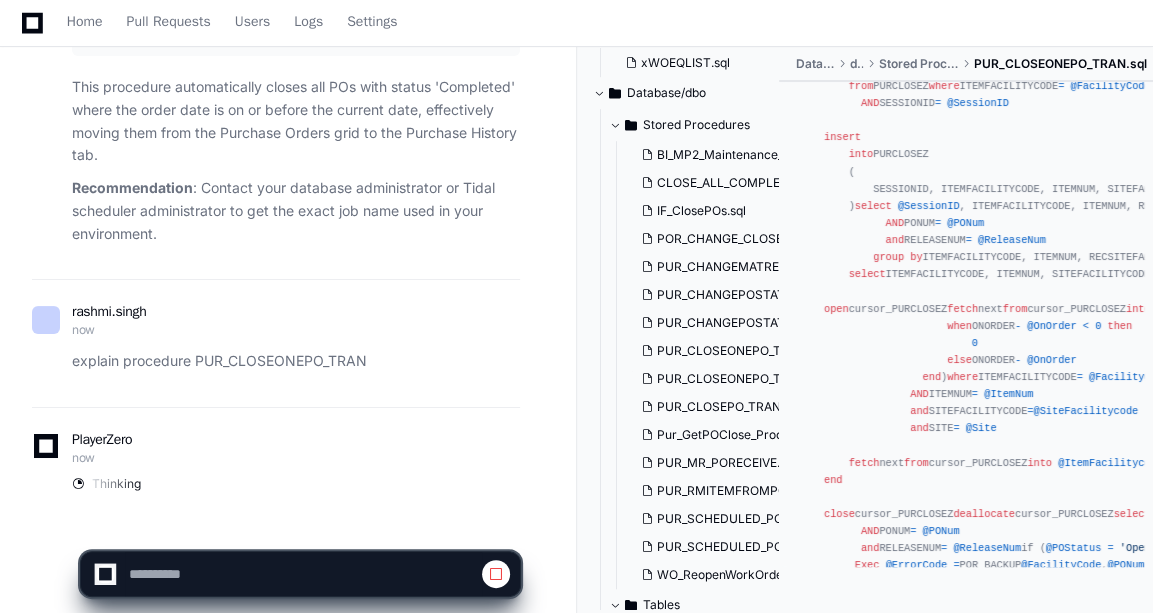 scroll, scrollTop: 279, scrollLeft: 0, axis: vertical 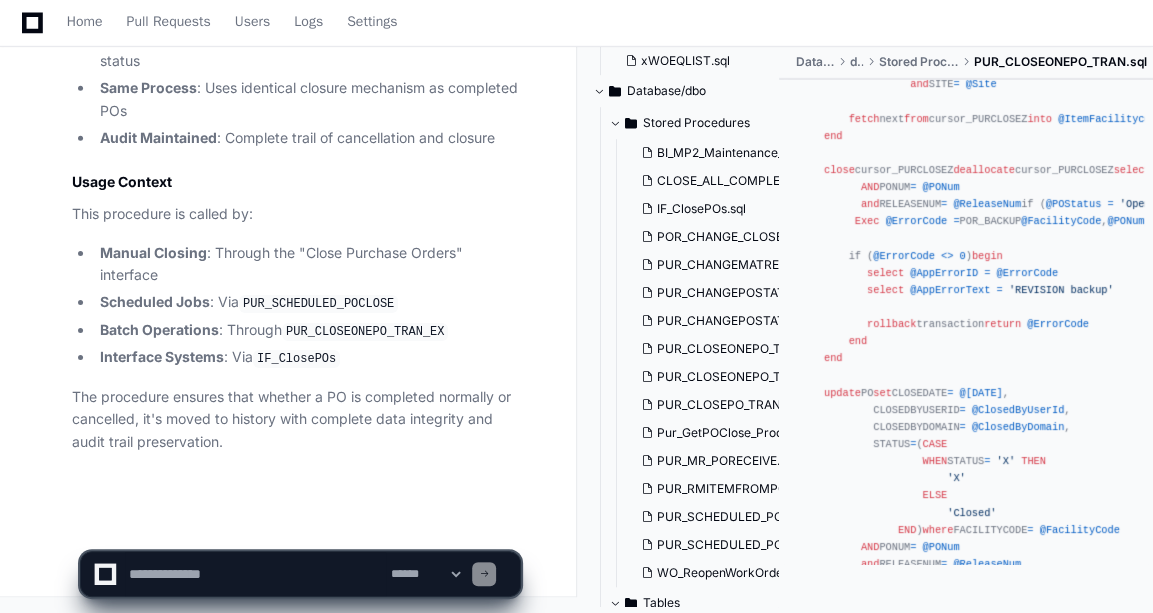 click on "PlayerZero now Thinking  The user is asking me to explain the procedure PUR_CLOSEONEPO_TRAN. I've already seen this procedure in the codebase search results, and I can see its full implementation. Let me break down what this procedure does step by step.
Looking at the procedure from Database/dbo/Stored Procedures/PUR_CLOSEONEPO_TRAN.sql, I can see it's a comprehensive procedure that handles closing a single purchase order and moving it from active status to history.
Let me go through it systematically:
1. Parameters
2. What it does overall
3. Step by step breakdown
4. Error handling
5. Business impact   The  PUR_CLOSEONEPO_TRAN  procedure is the core procedure responsible for closing a single purchase order and moving it from the active Purchase Orders grid to the Purchase History tab. Here's a detailed breakdown:
Procedure Signature
CREATE   PROCEDURE  [dbo].[PUR_CLOSEONEPO_TRAN]
@SessionID        int ,
@FacilityCode     varchar ( 25 ),
@PONum" 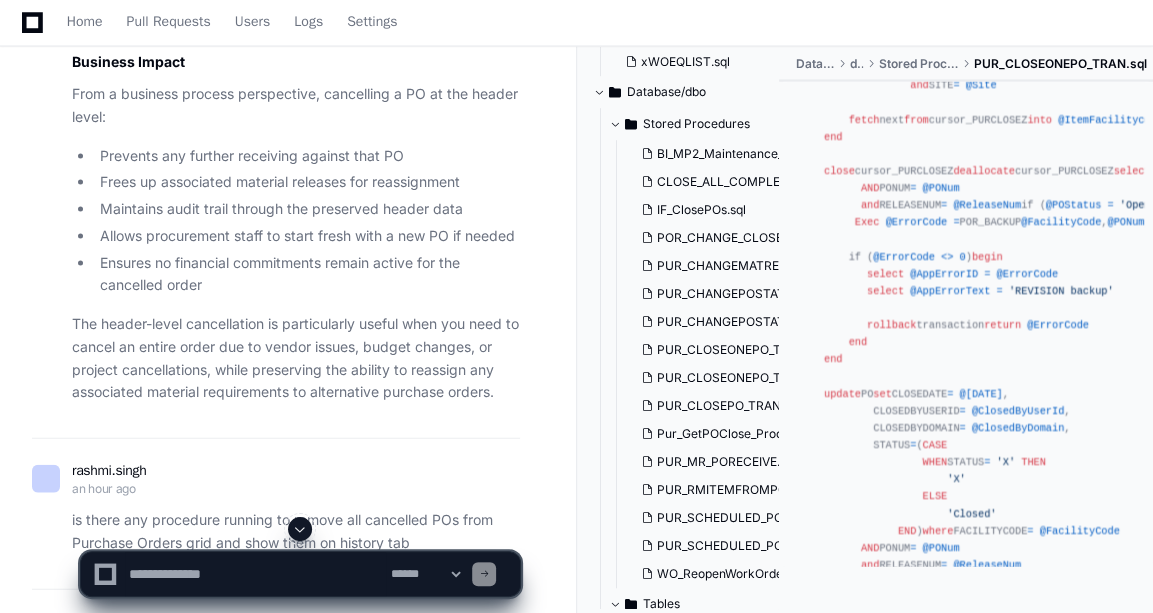 scroll, scrollTop: 2241, scrollLeft: 0, axis: vertical 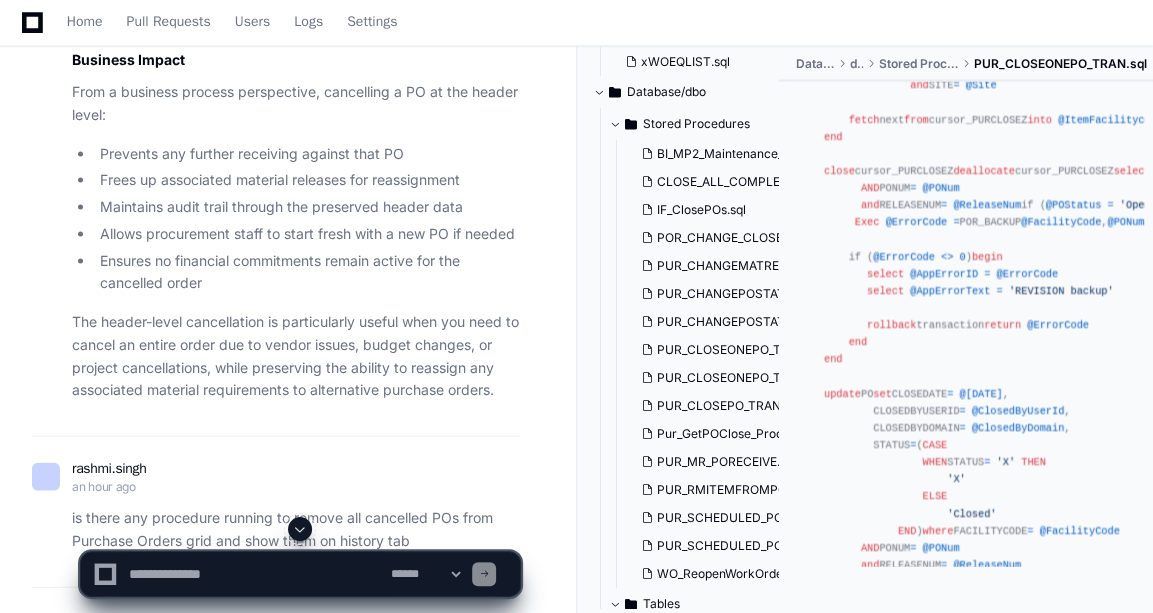 click 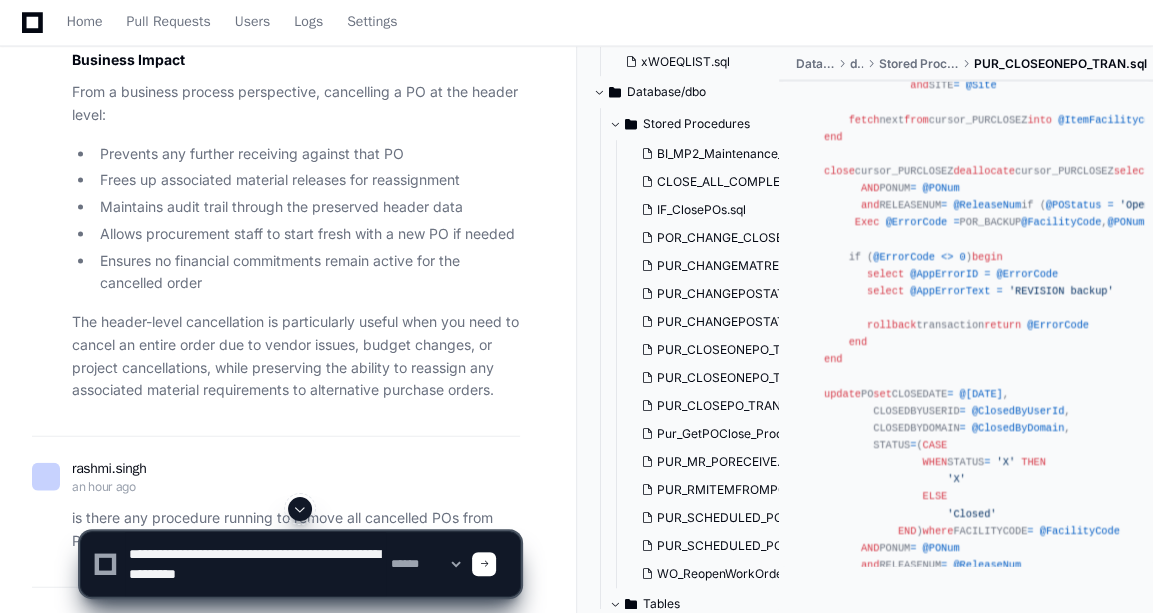 type on "**********" 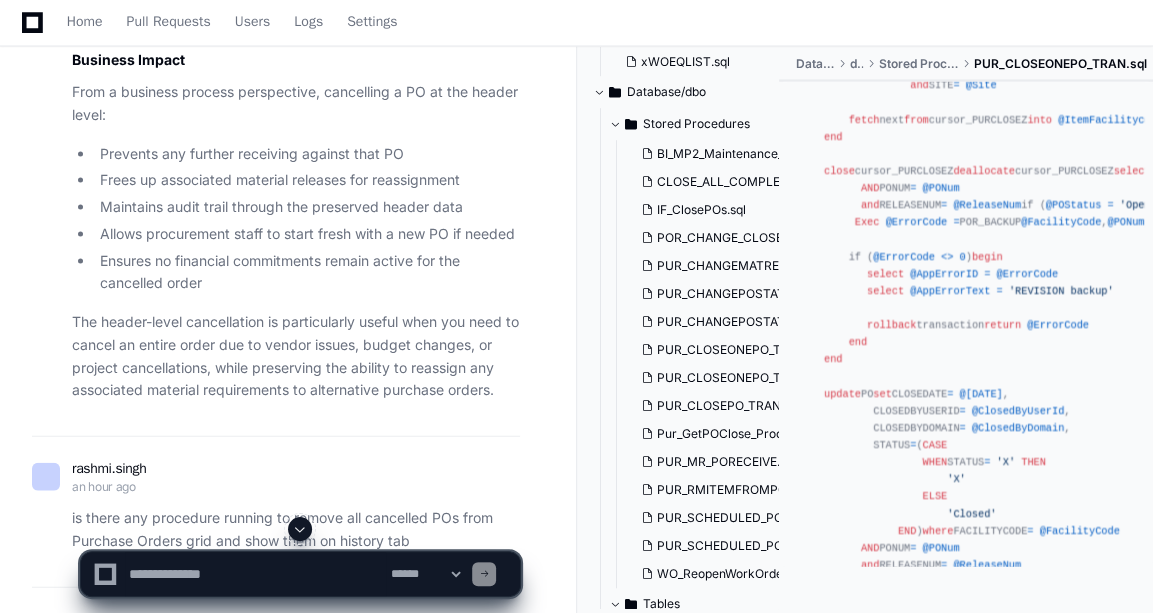 scroll, scrollTop: 0, scrollLeft: 0, axis: both 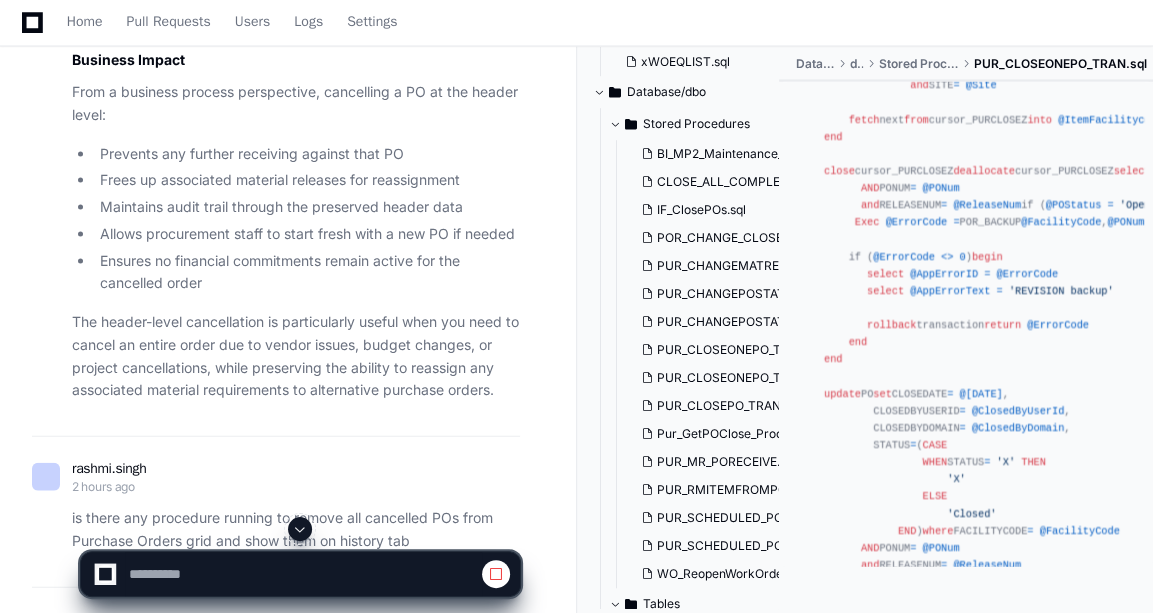 click 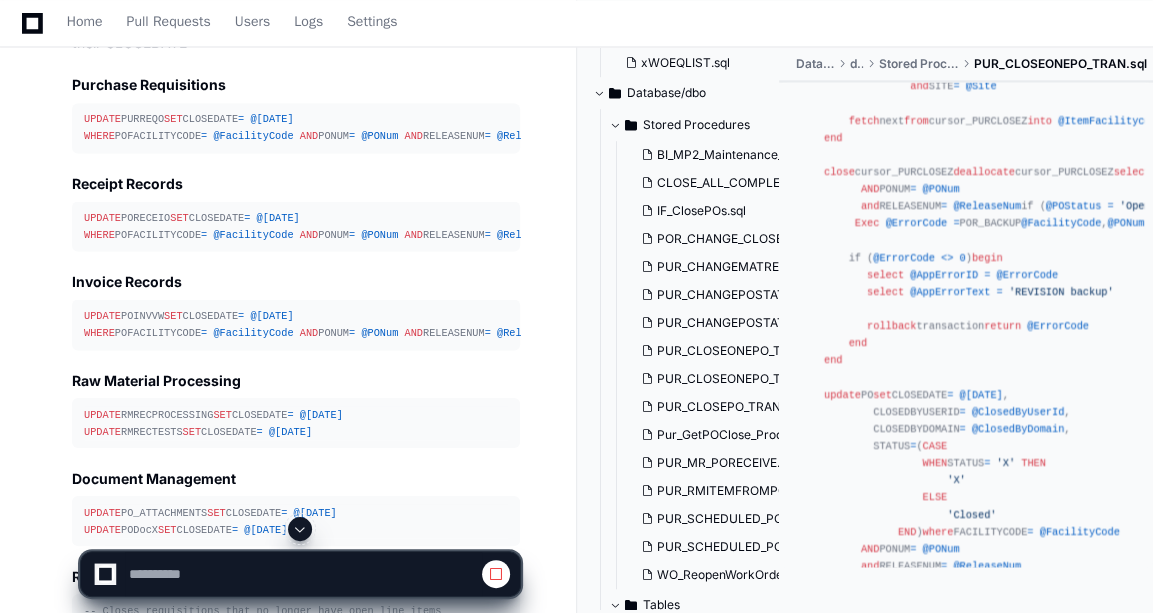 scroll, scrollTop: 12459, scrollLeft: 0, axis: vertical 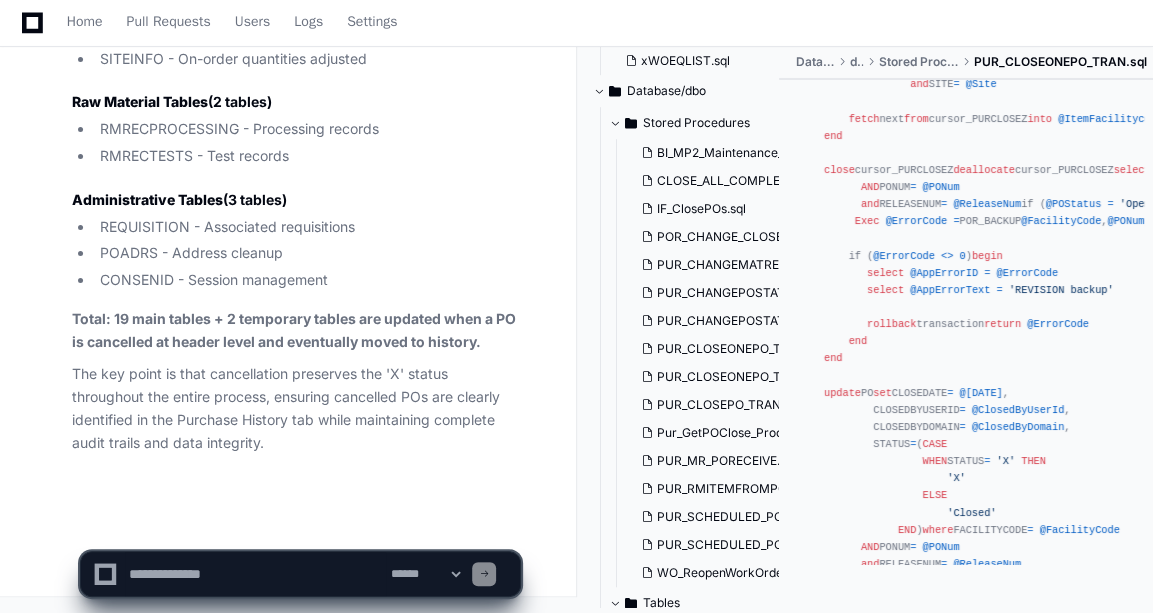 click 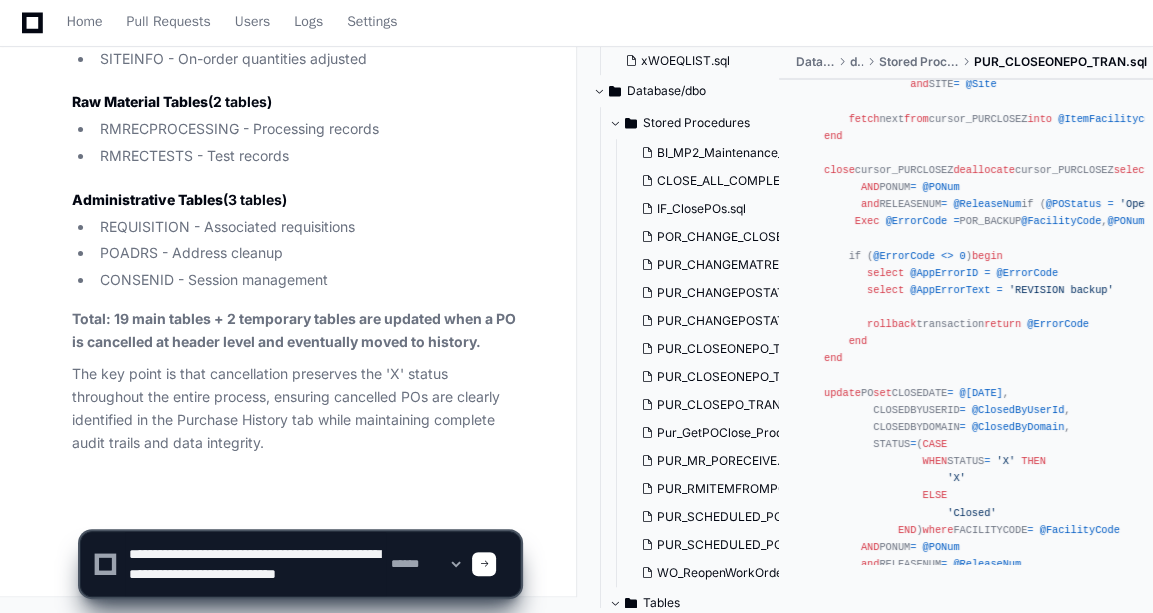 scroll, scrollTop: 6, scrollLeft: 0, axis: vertical 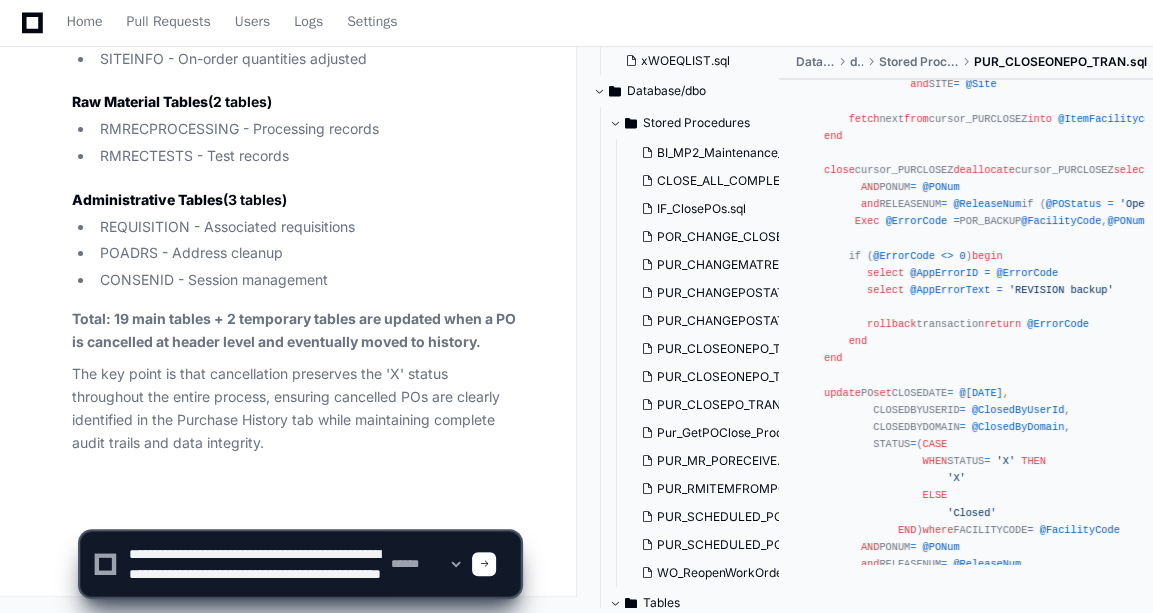 click 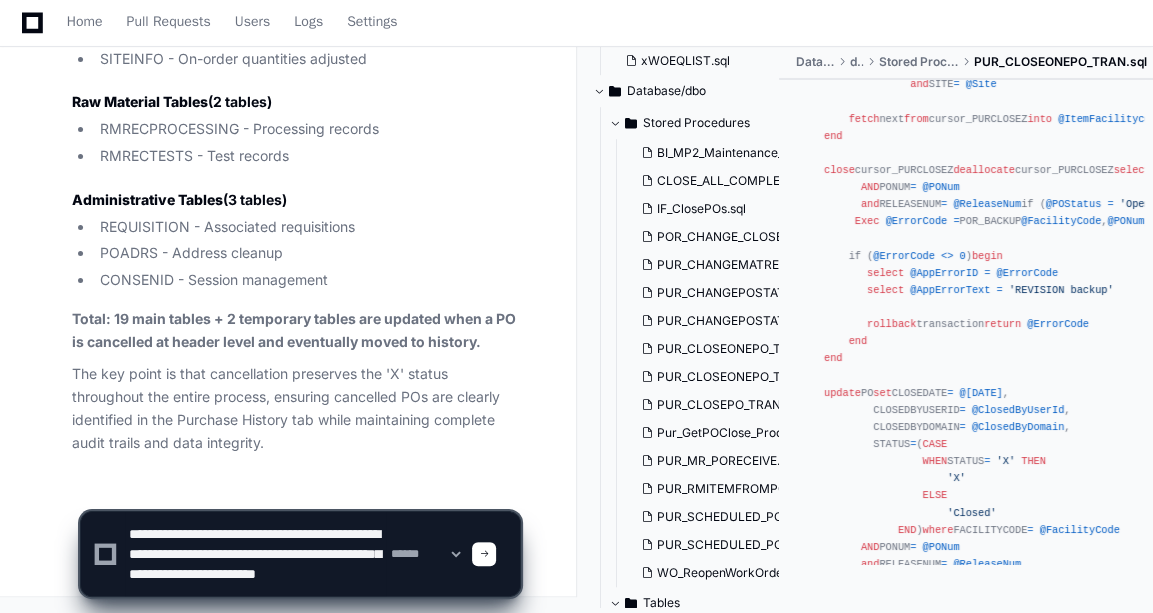 type on "**********" 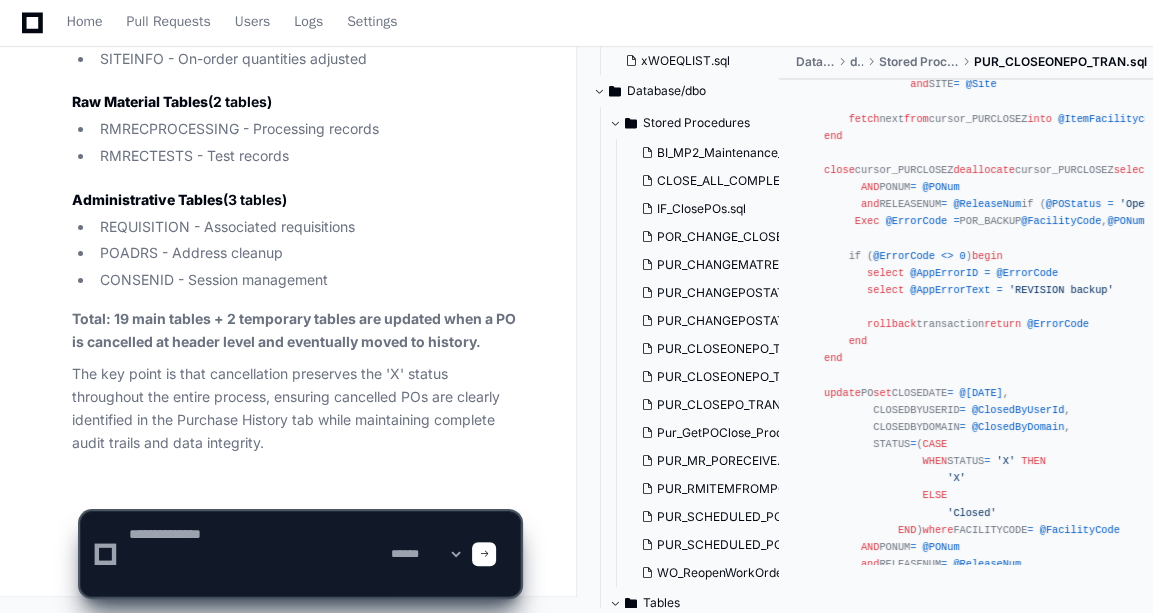 scroll, scrollTop: 0, scrollLeft: 0, axis: both 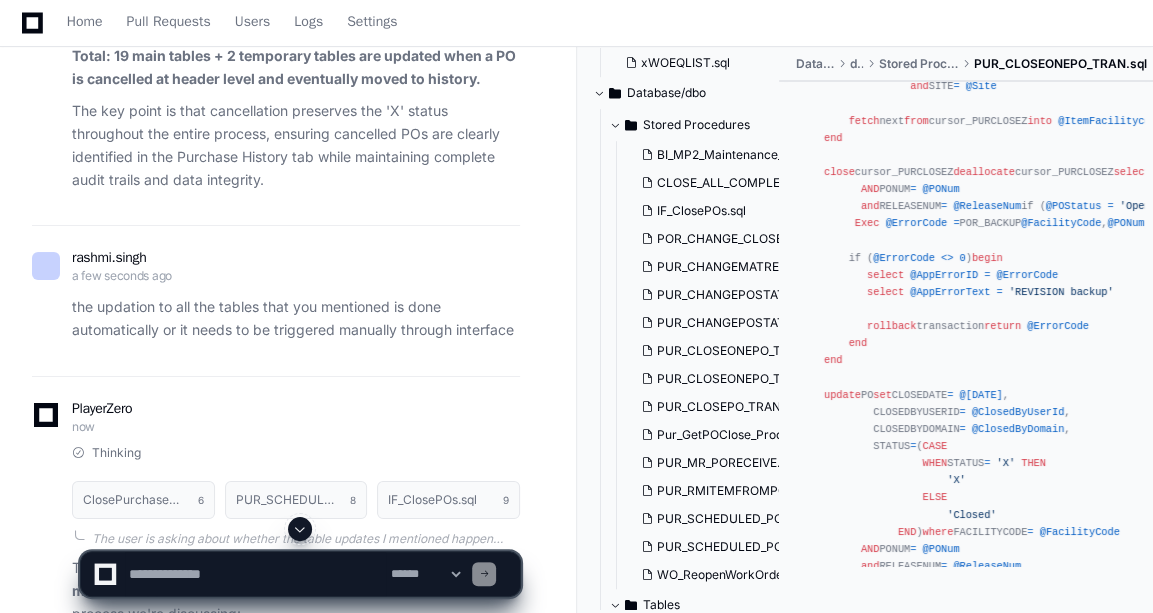 click 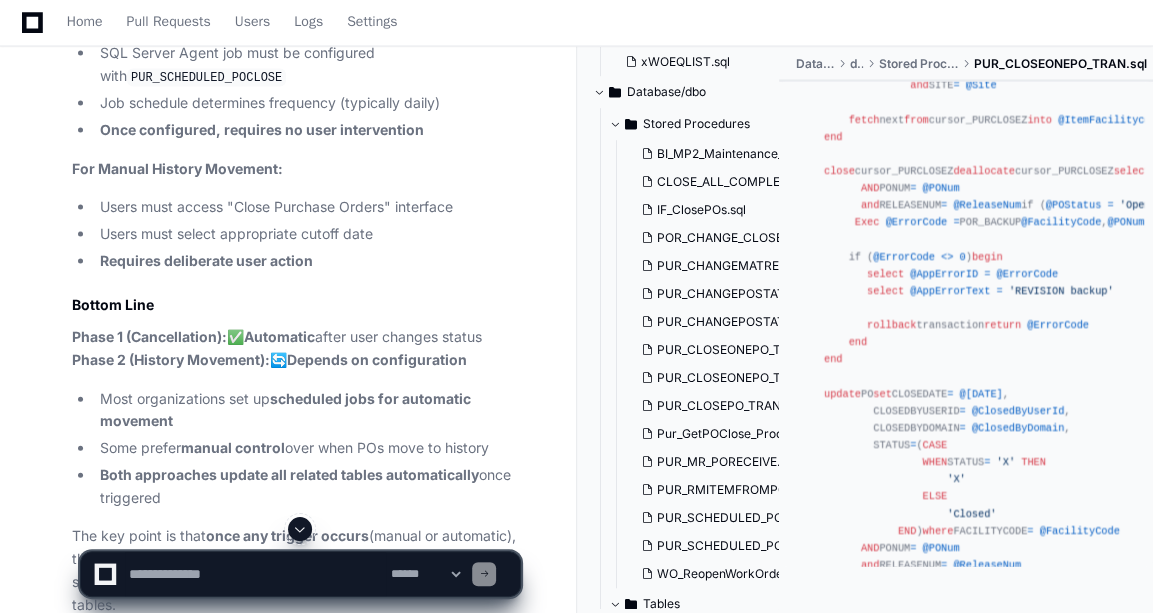 scroll, scrollTop: 19181, scrollLeft: 0, axis: vertical 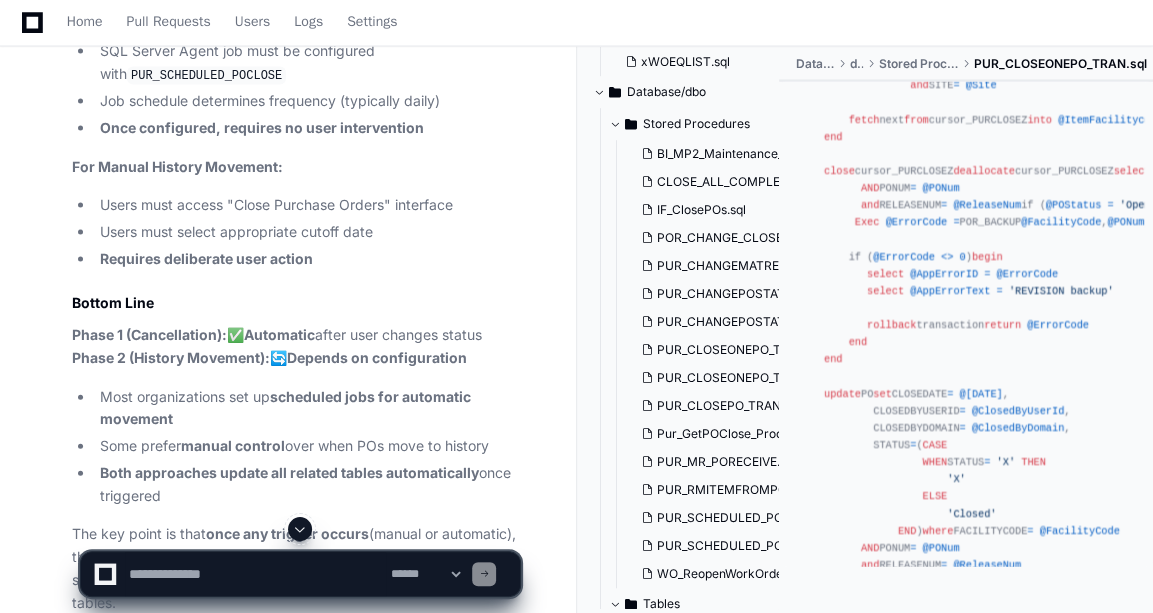click on "PUR_SCHEDULED_POCLOSE" 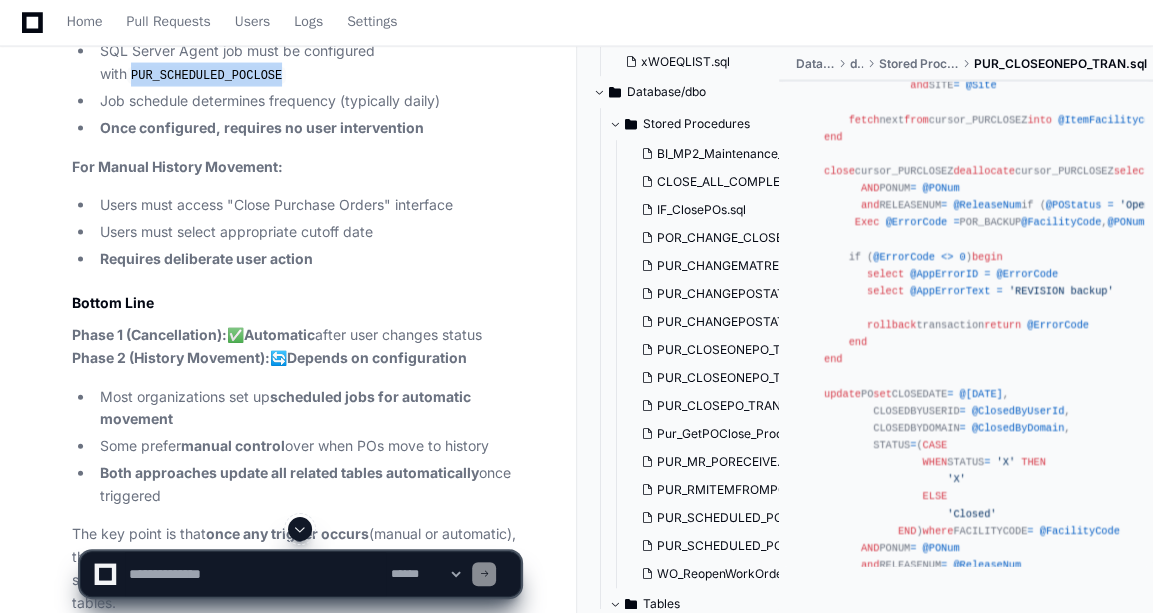 click on "PUR_SCHEDULED_POCLOSE" 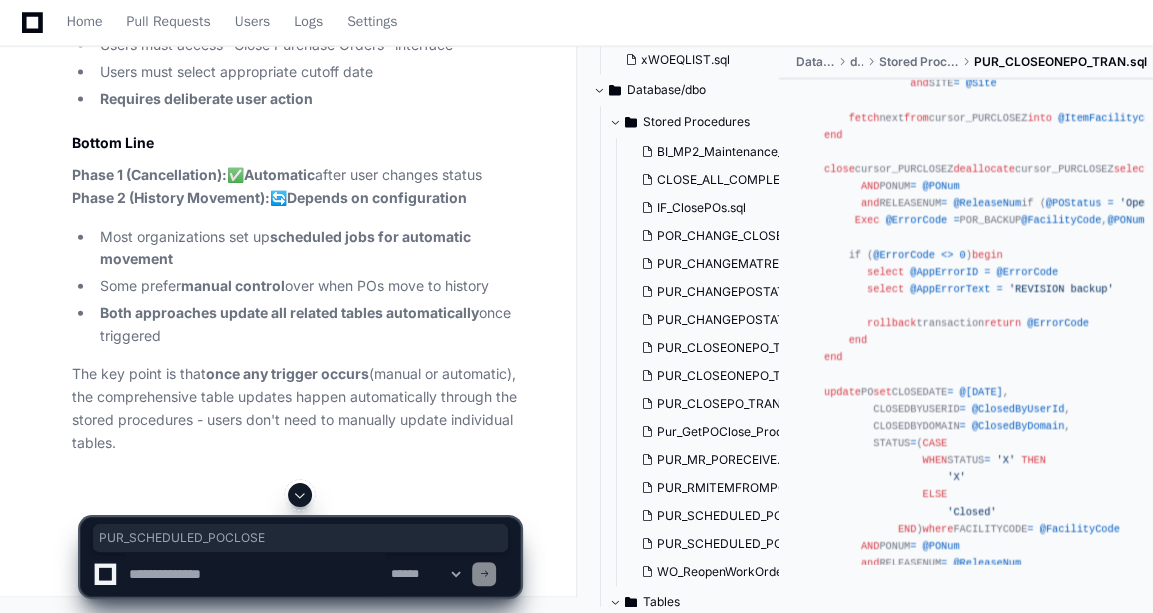 scroll, scrollTop: 19619, scrollLeft: 0, axis: vertical 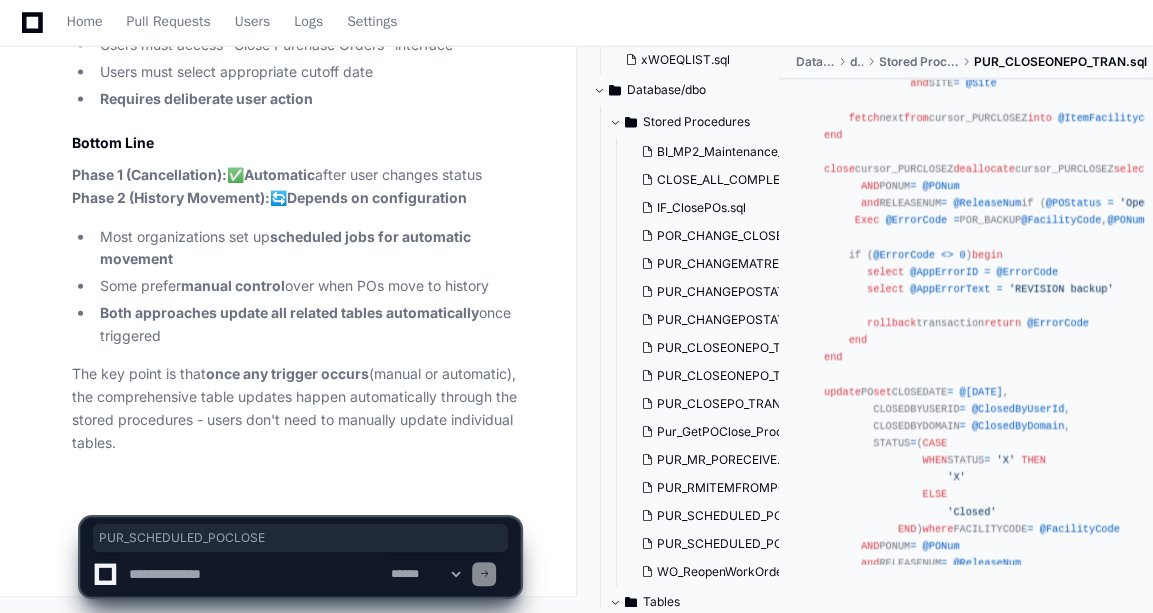 click 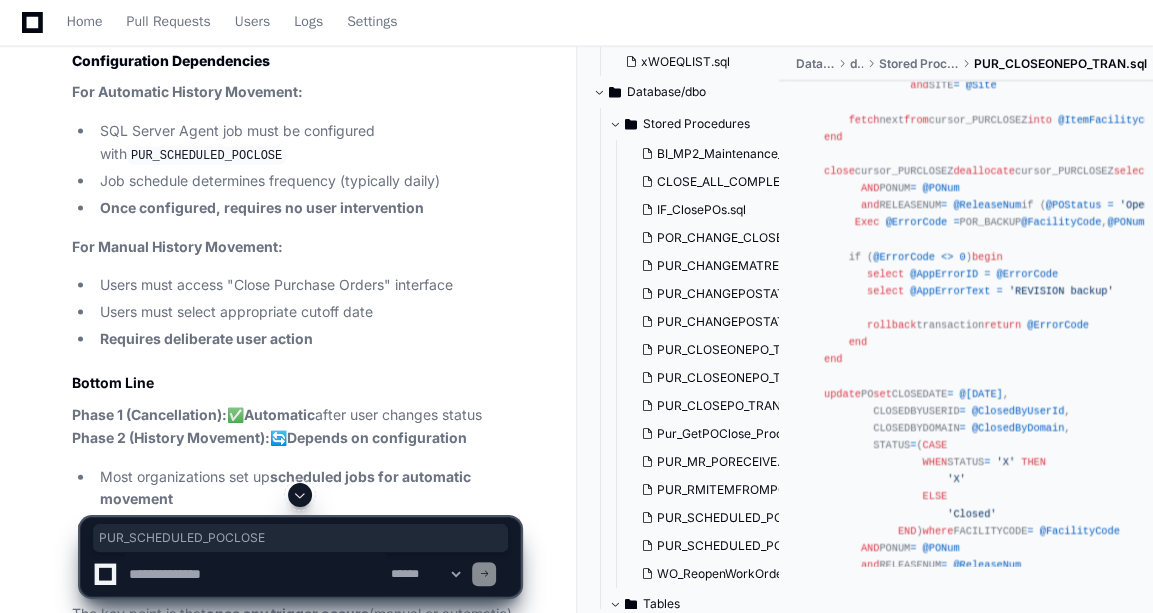scroll, scrollTop: 19099, scrollLeft: 0, axis: vertical 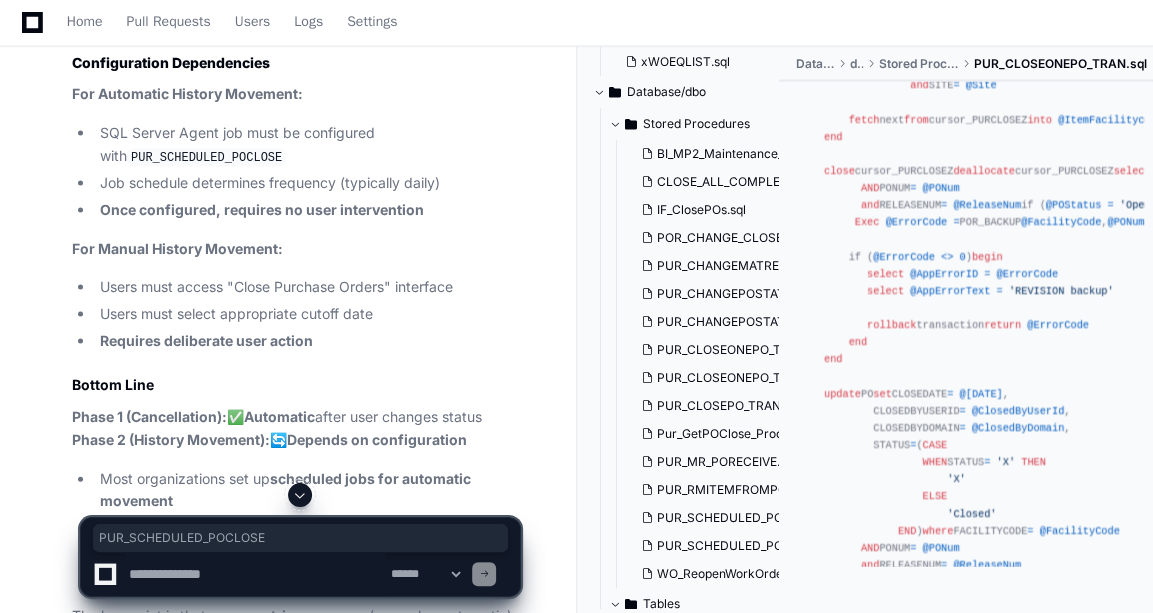 click 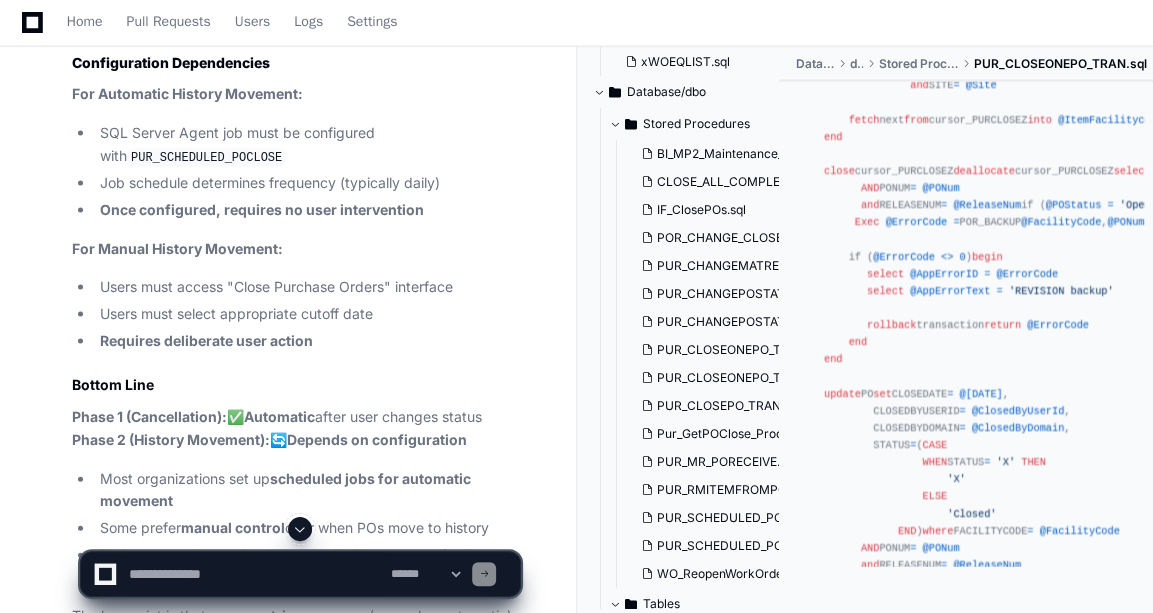 click on "SQL Server Agent job must be configured with  PUR_SCHEDULED_POCLOSE" 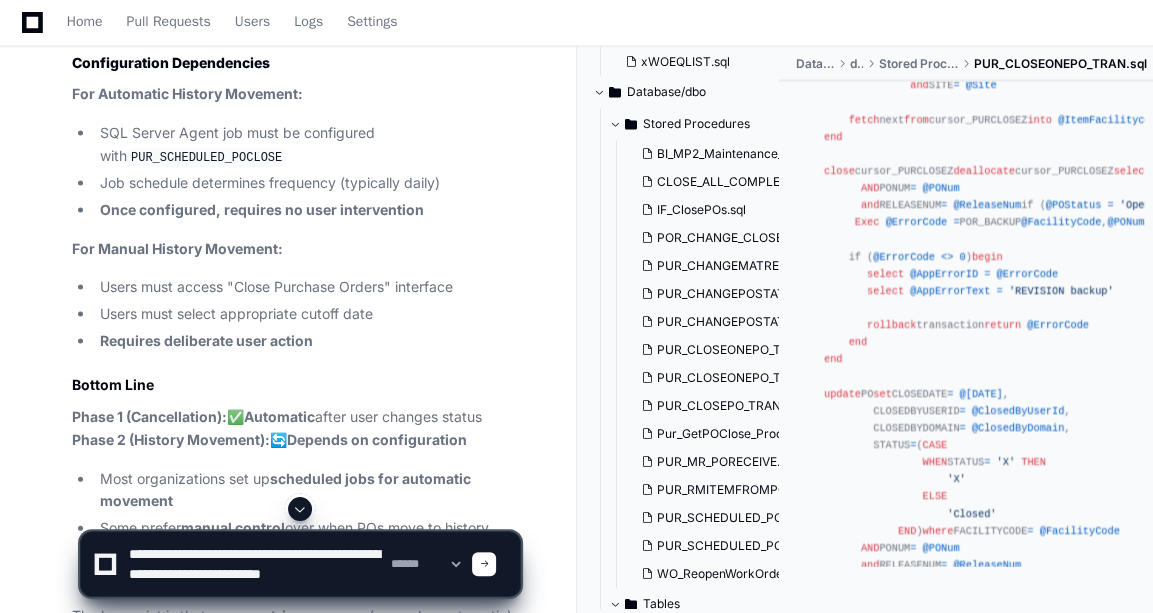 scroll, scrollTop: 6, scrollLeft: 0, axis: vertical 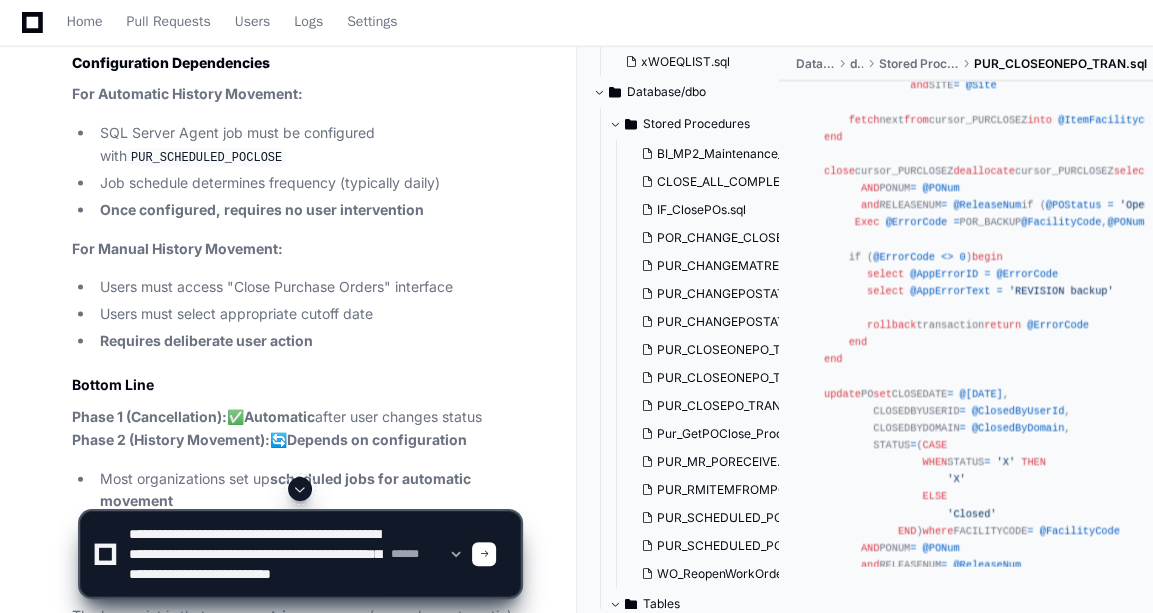type on "**********" 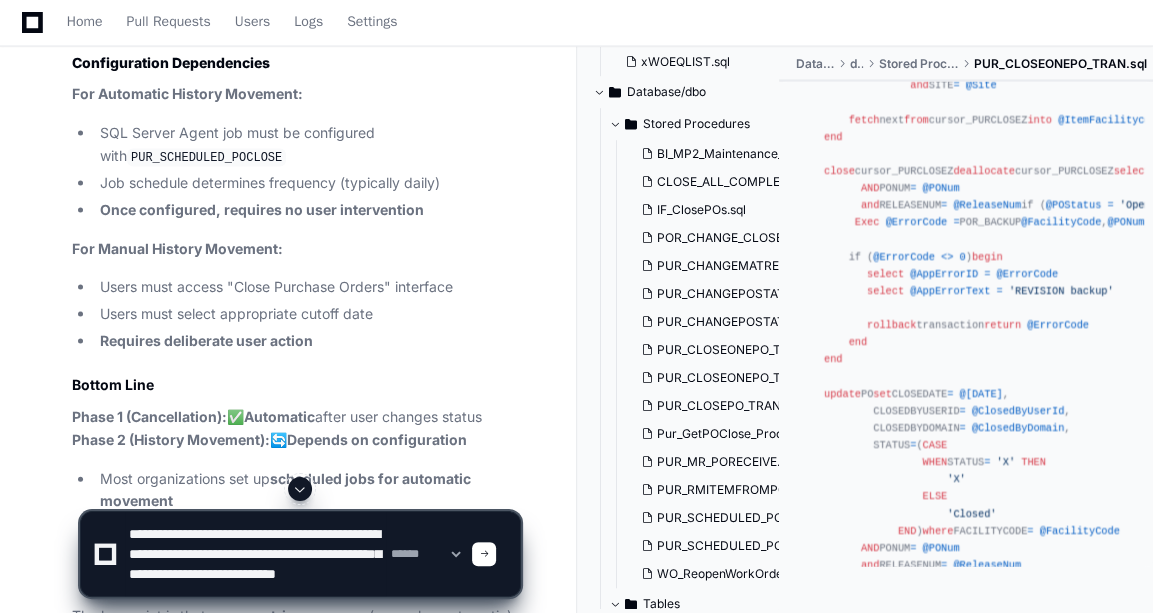 type 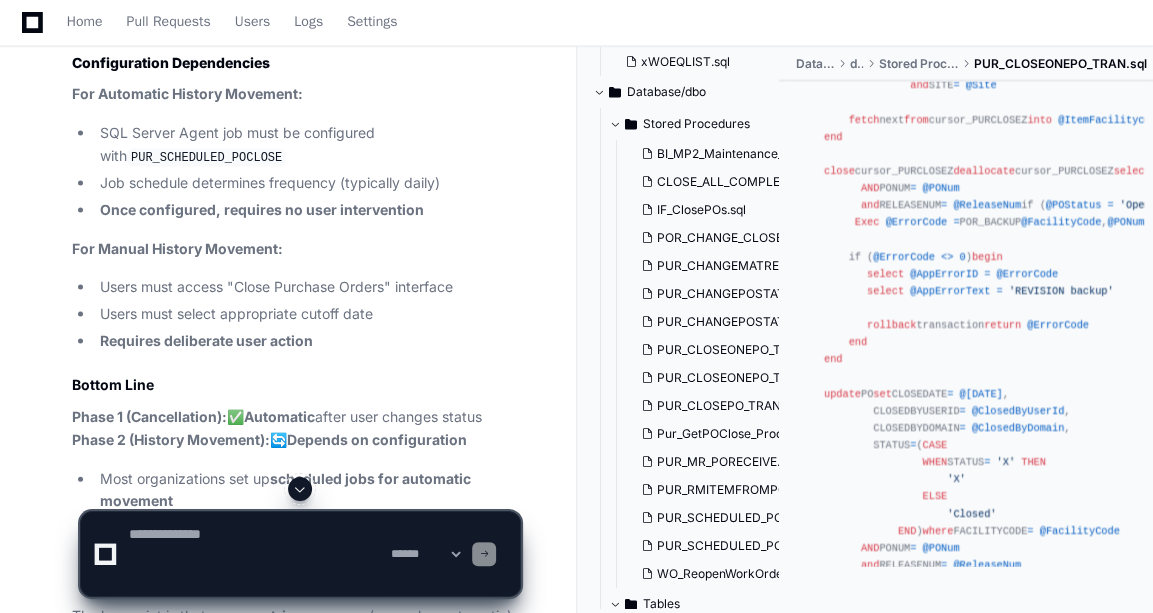 scroll, scrollTop: 0, scrollLeft: 0, axis: both 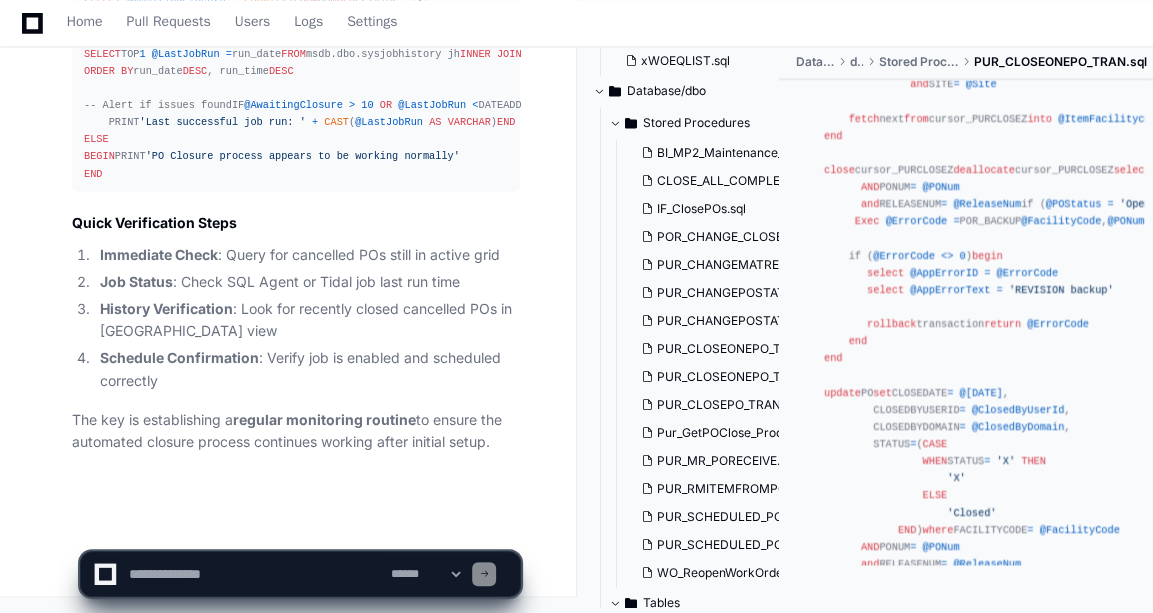 click on "History Verification : Look for recently closed cancelled POs in POHISTH view" 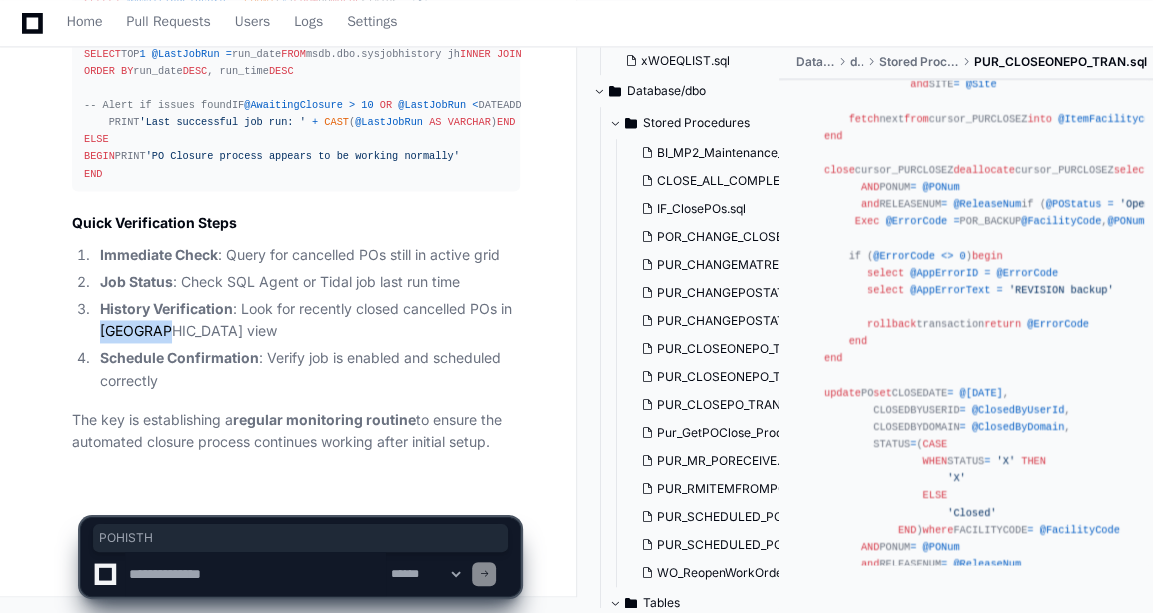 click on "History Verification : Look for recently closed cancelled POs in POHISTH view" 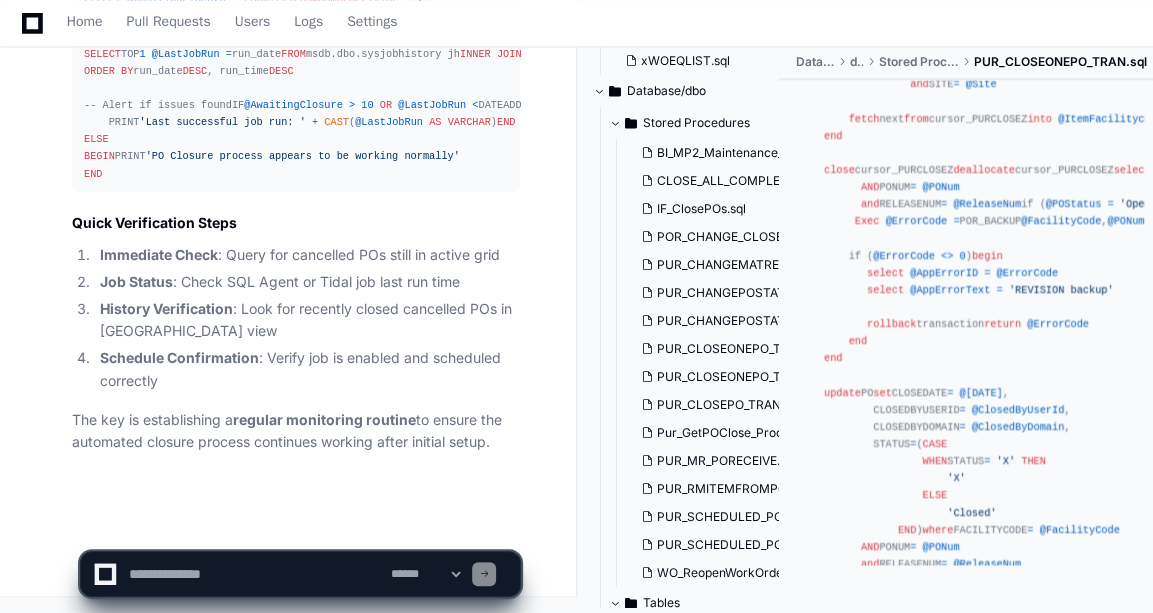 click on "Schedule Confirmation : Verify job is enabled and scheduled correctly" 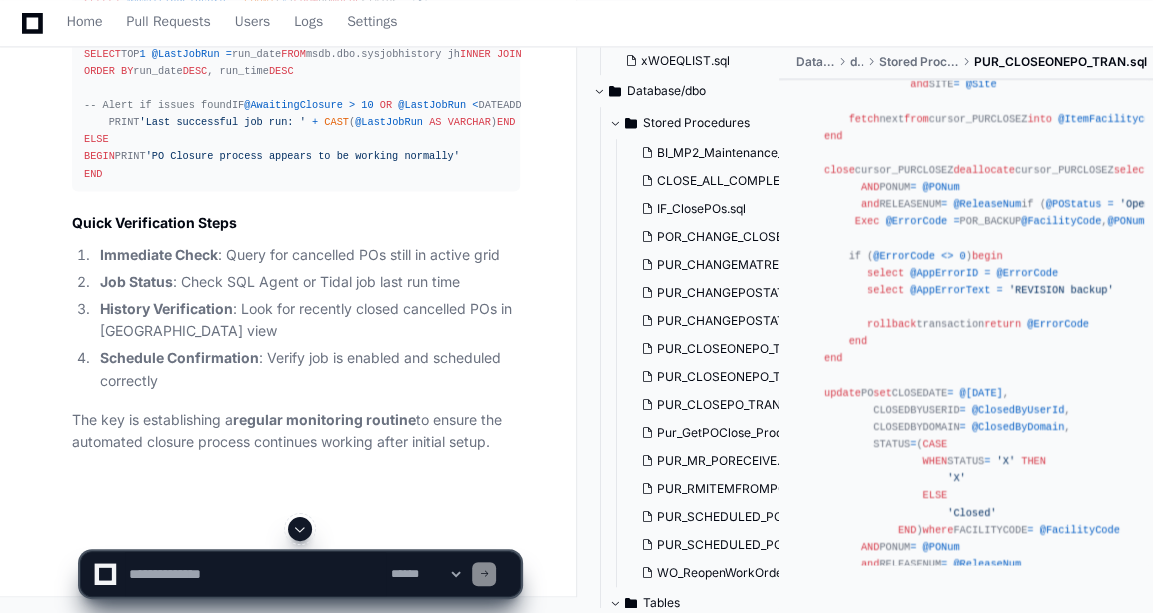 scroll, scrollTop: 23370, scrollLeft: 0, axis: vertical 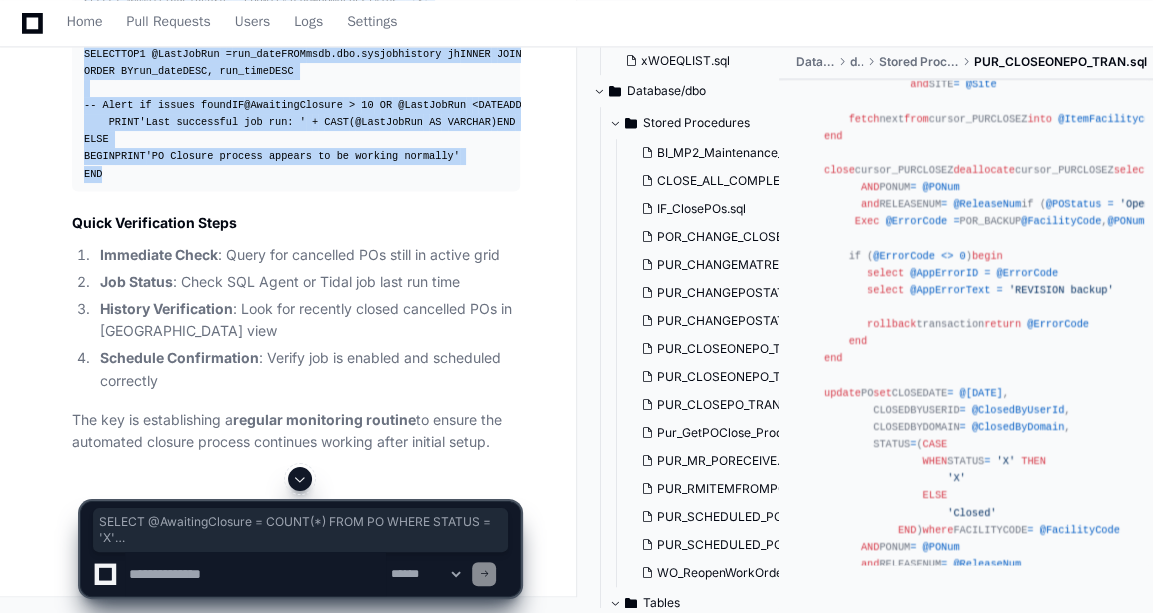 drag, startPoint x: 109, startPoint y: 475, endPoint x: 63, endPoint y: 139, distance: 339.1342 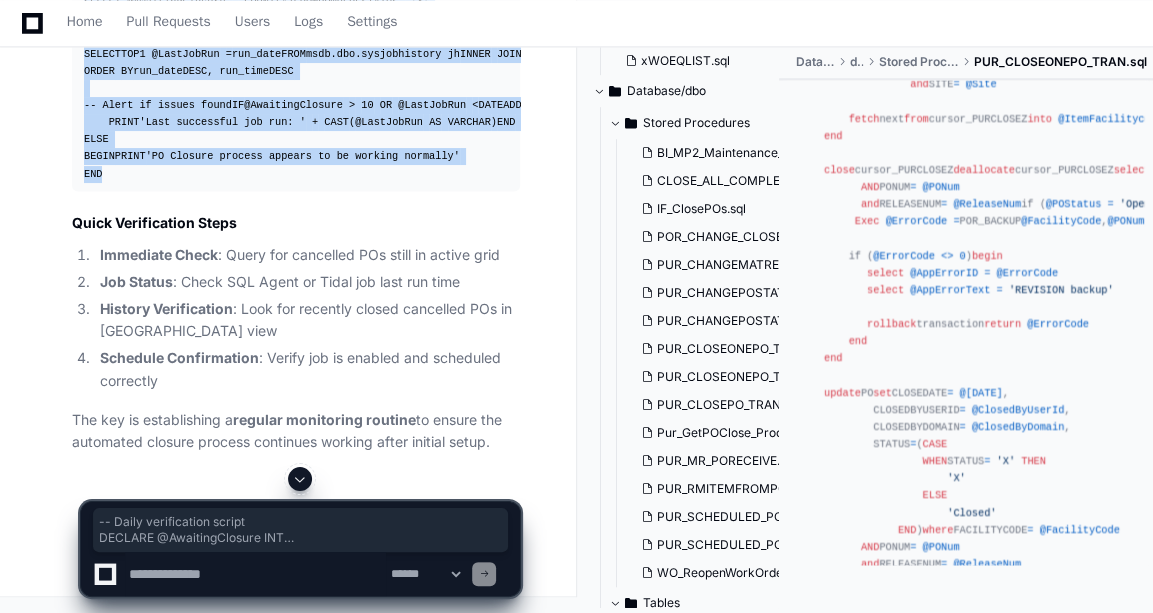 click on "-- Daily verification script" 